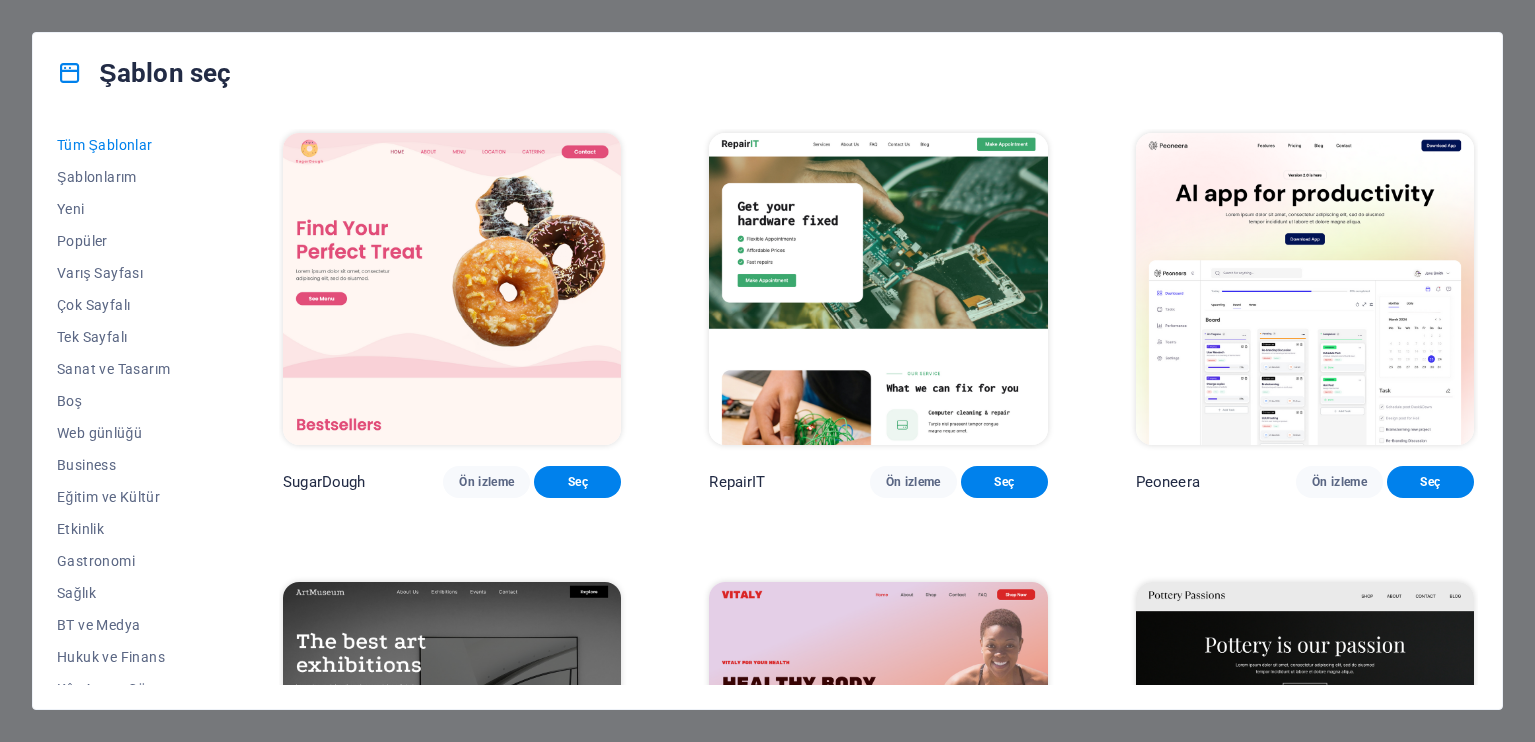scroll, scrollTop: 0, scrollLeft: 0, axis: both 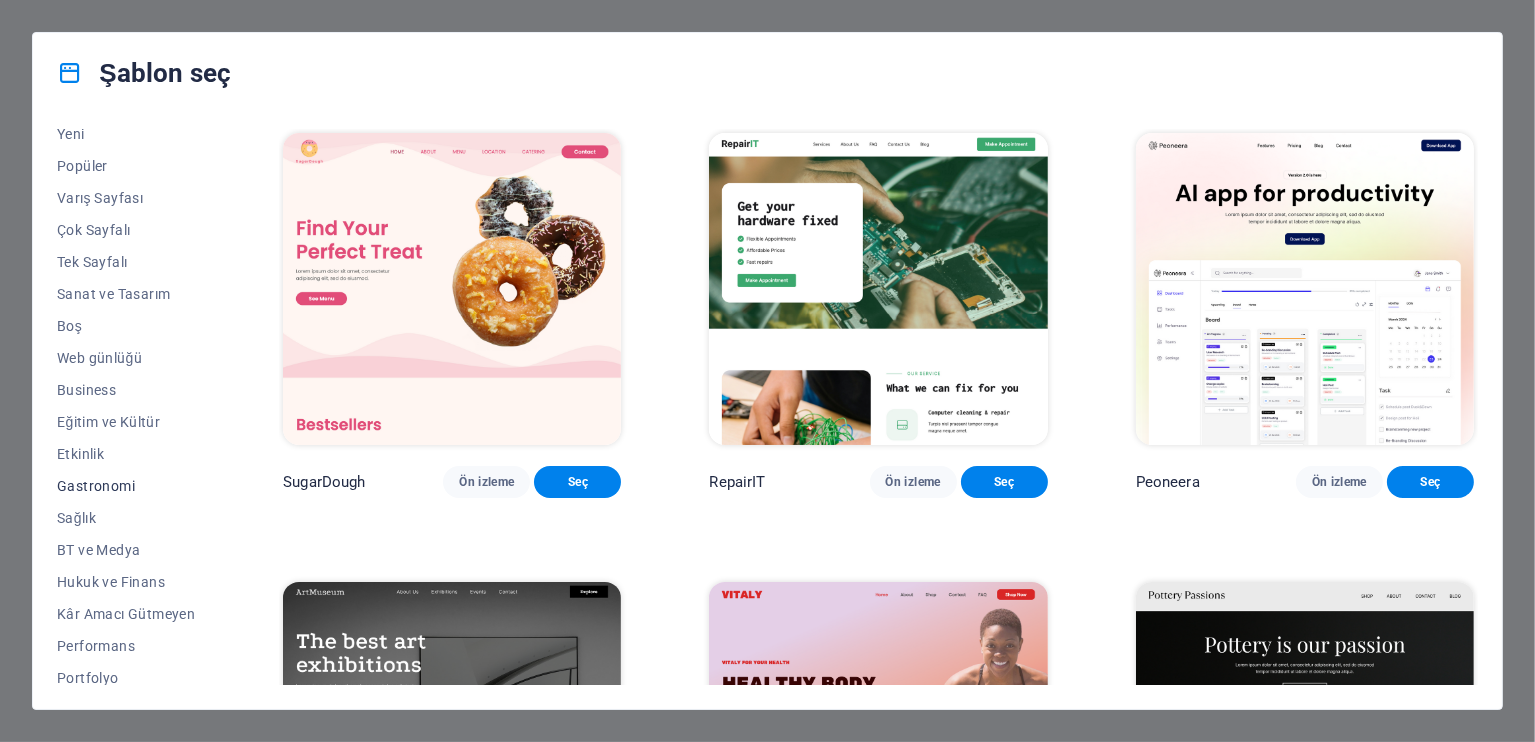click on "Gastronomi" at bounding box center [126, 486] 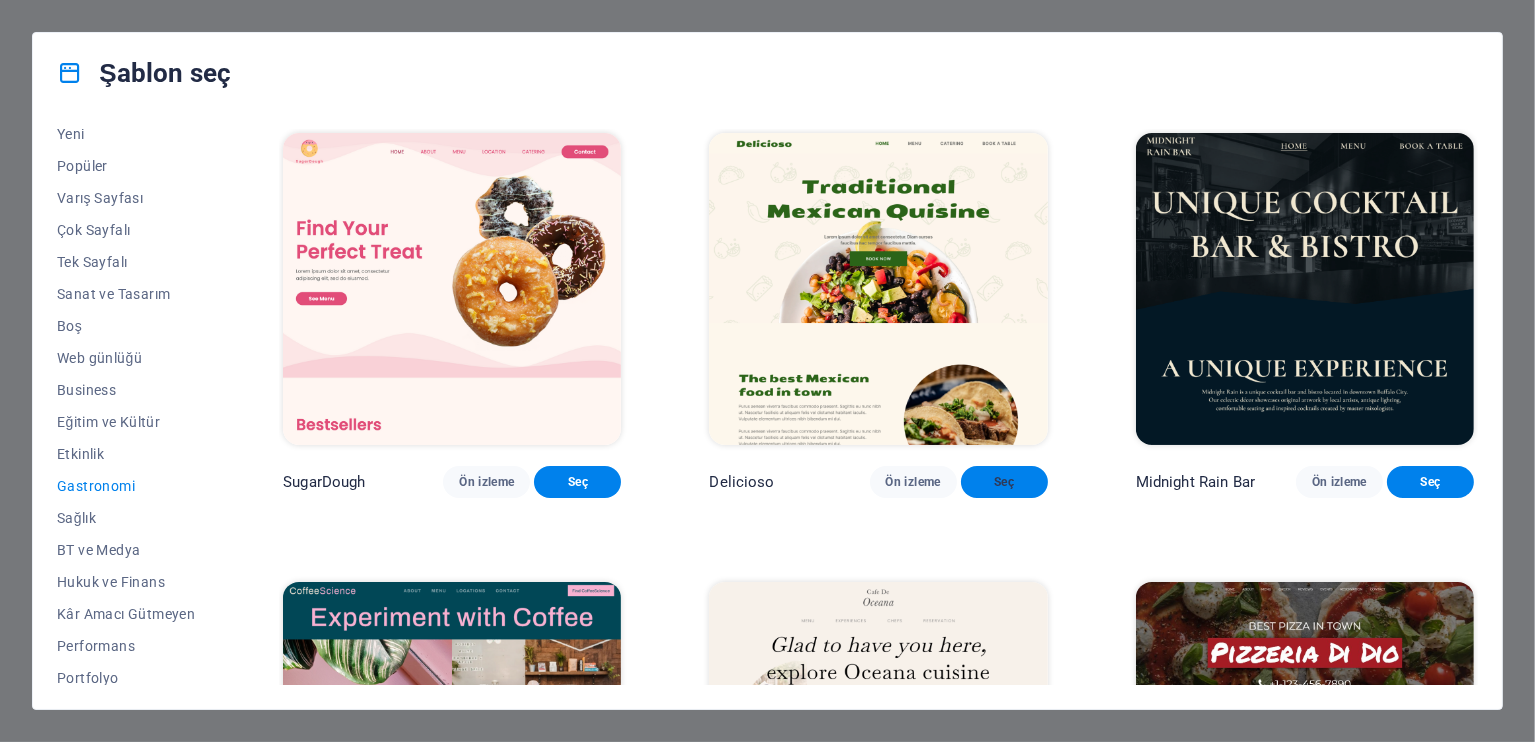 click on "Seç" at bounding box center (1004, 482) 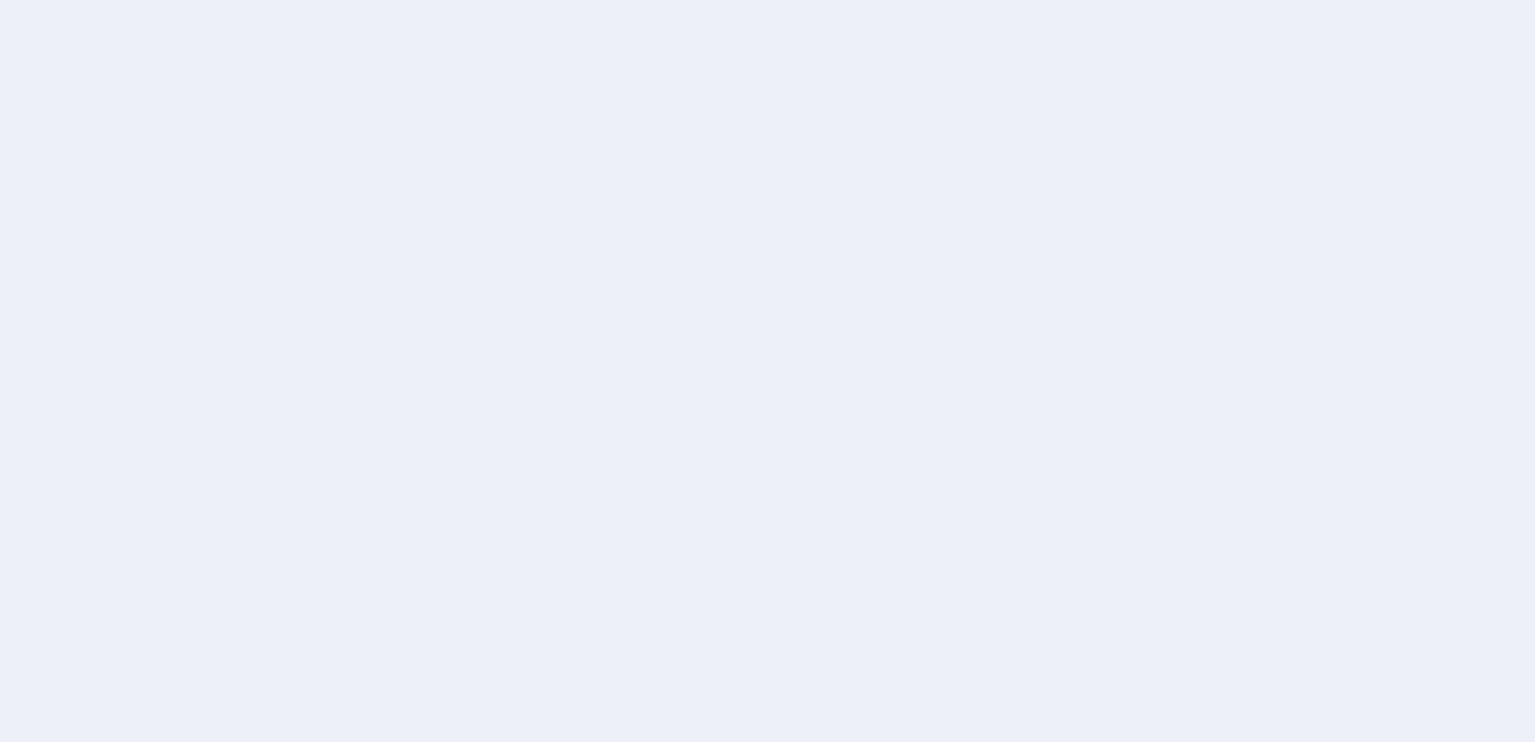 scroll, scrollTop: 0, scrollLeft: 0, axis: both 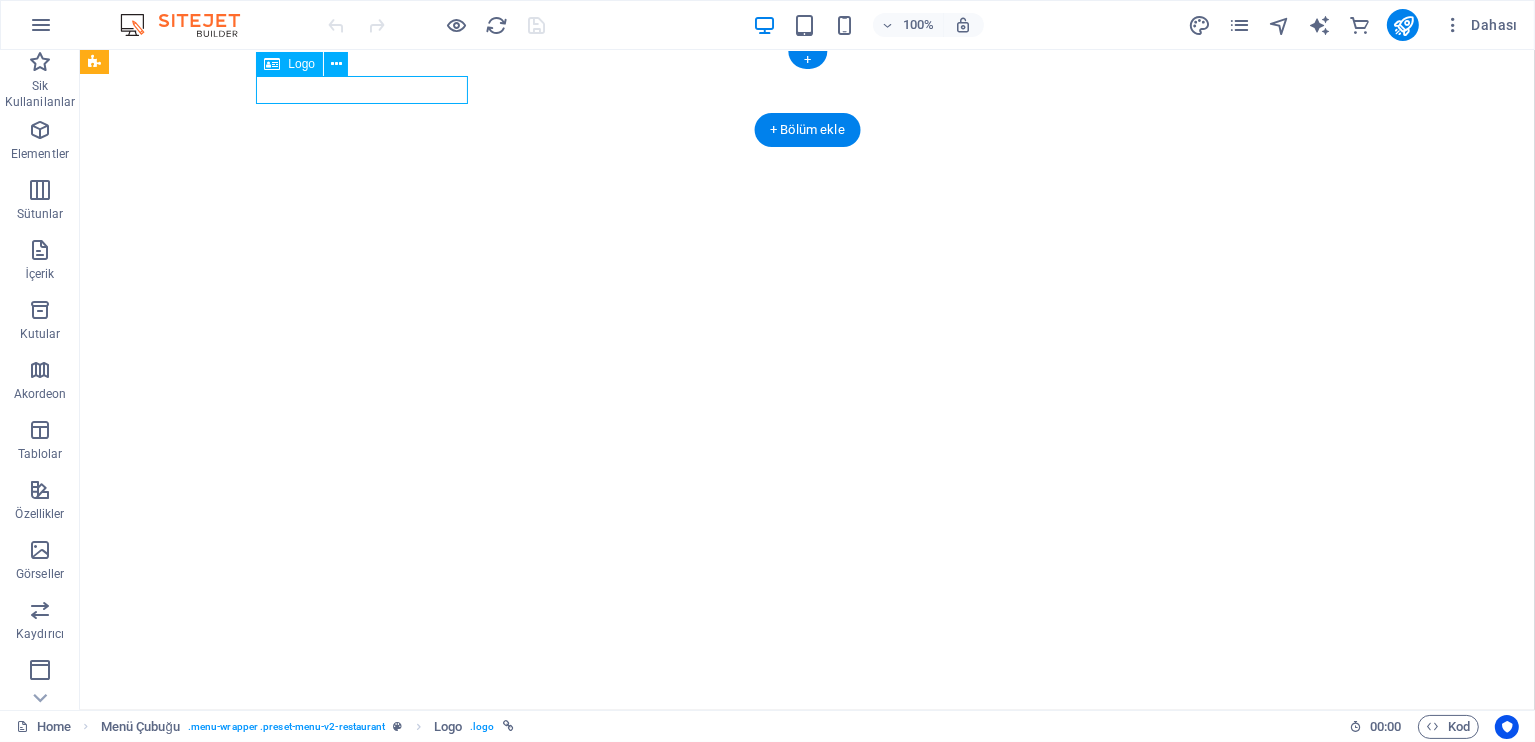 select on "px" 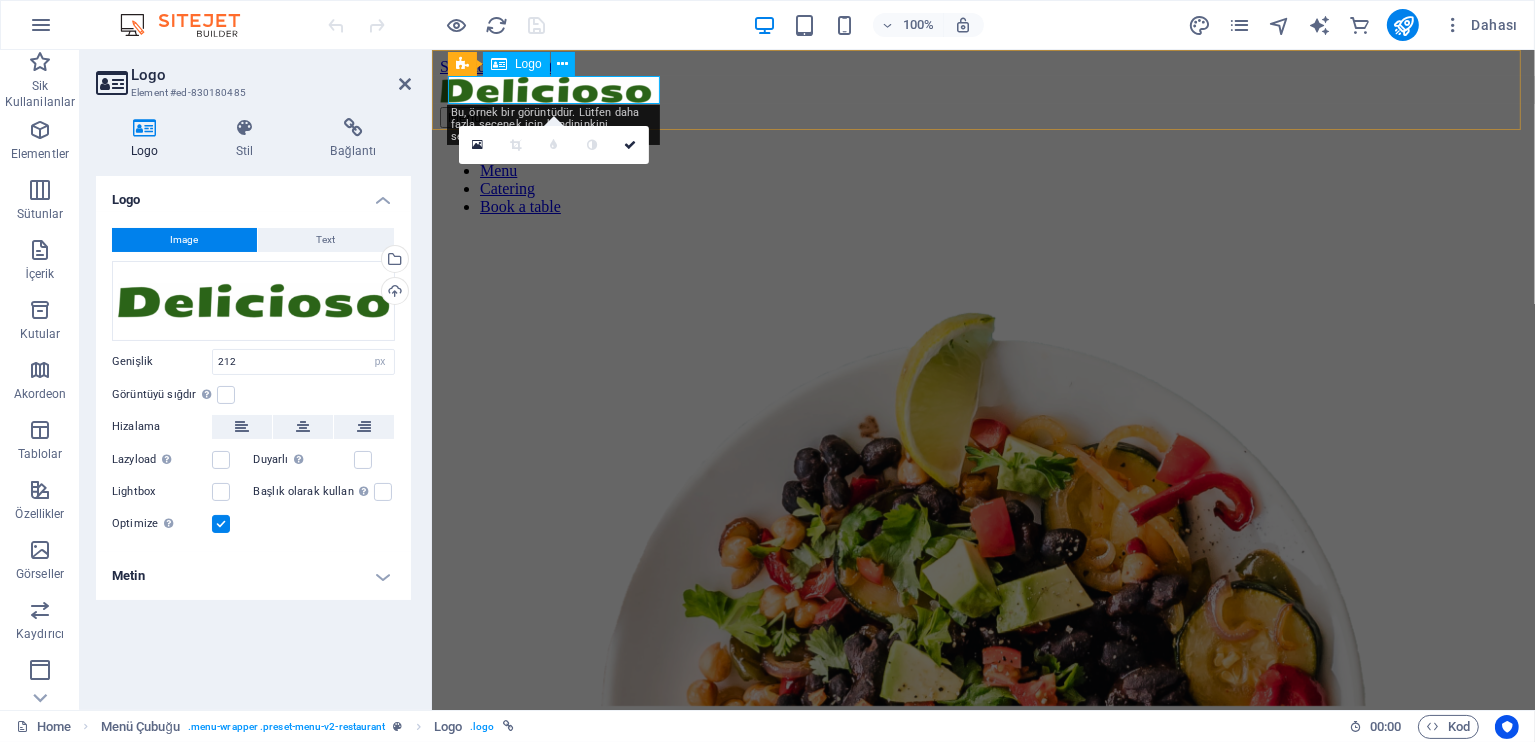 scroll, scrollTop: 0, scrollLeft: 0, axis: both 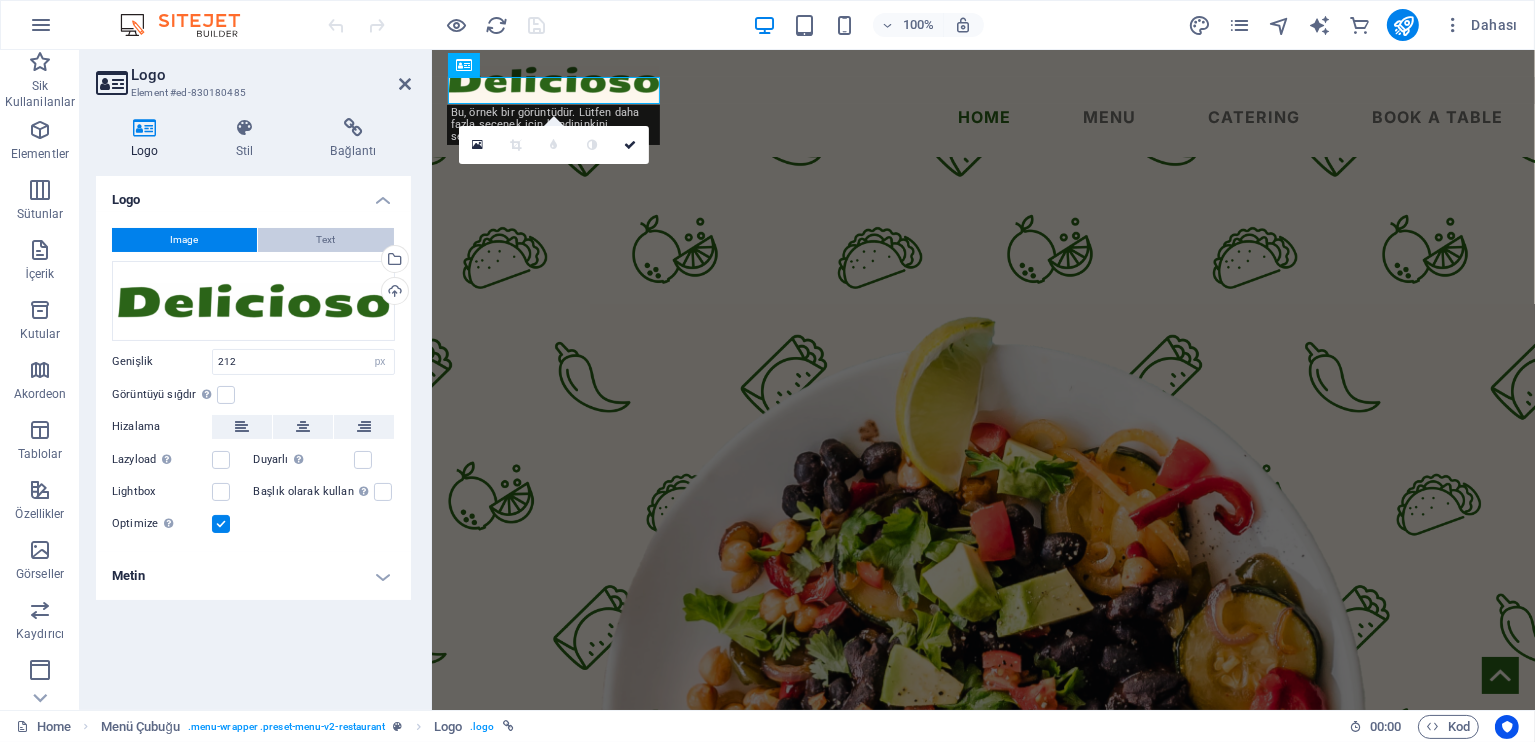 click on "Image Text Dosyaları buraya sürükleyin, dosyaları seçmek için tıklayın veya Dosyalardan ya da ücretsiz stok fotoğraf ve videolarımızdan dosyalar seçin Dosya yöneticisinden, stok fotoğraflardan dosyalar seçin veya dosya(lar) yükleyin Yükle Genişlik 212 Varsayılan otomatik px rem % em vh vw Görüntüyü sığdır Görüntüyü otomatik olarak sabit bir genişliğe ve yüksekliğe sığdır Yükseklik Varsayılan otomatik px Hizalama Lazyload Sayfa yüklendikten sonra görüntülerin yüklenmesi, sayfa hızını artırır. Duyarlı Retina görüntüsünü ve akıllı telefon için optimize edilmiş boyutları otomatik olarak yükle. Lightbox Başlık olarak kullan Görüntü, bir H1 başlık etiketine sığdırılacak. Alternatif metne H1 başlığının genişliğini vermek için kullanışlıdır, ör. logo için. Belirsizse işaretlemeden bırak. Optimize Görseller, sayfa hızını iyileştirmek için sıkıştırılmıştır. Konum Yön Özel X uzaklığı 50 px rem % vh vw 50 px rem %" at bounding box center (253, 382) 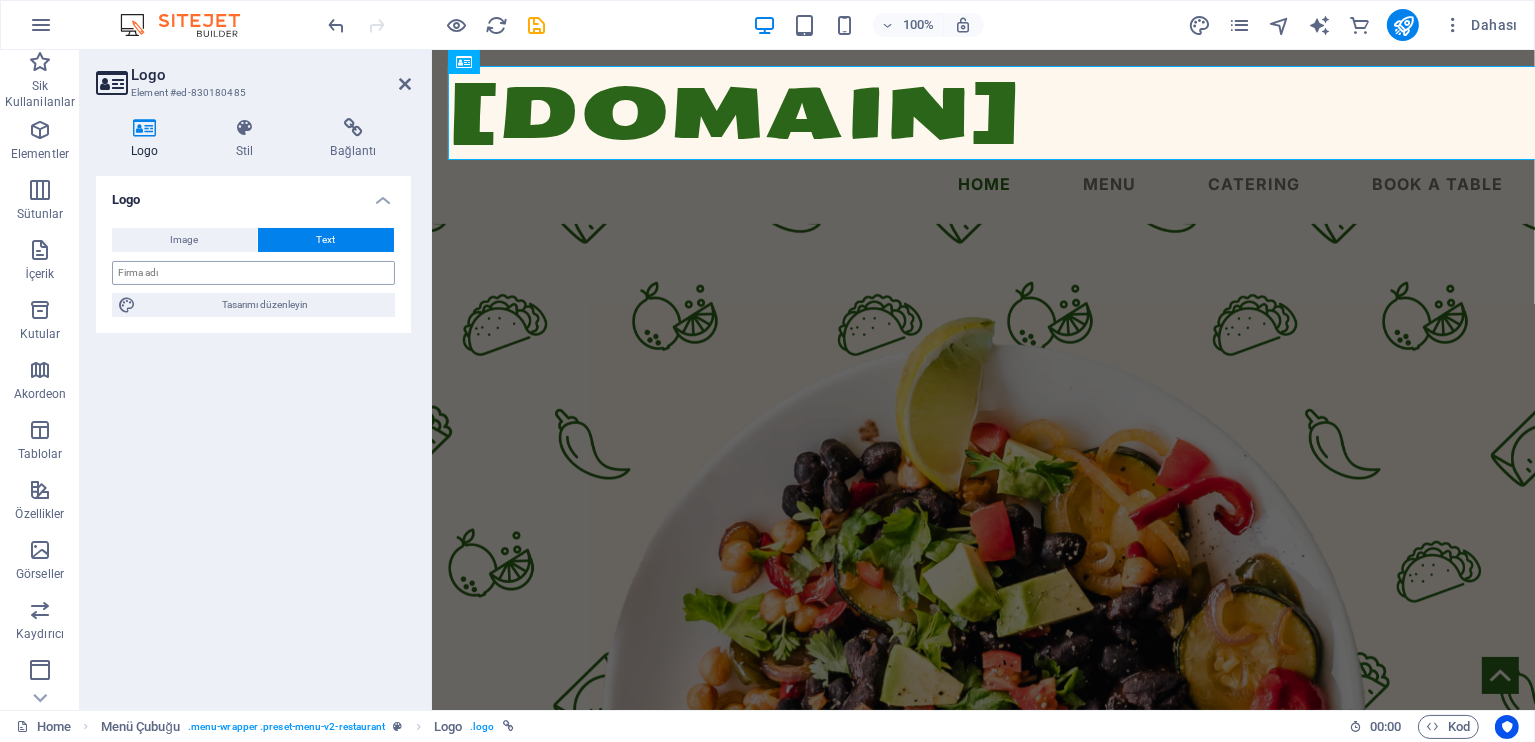 drag, startPoint x: 210, startPoint y: 286, endPoint x: 197, endPoint y: 283, distance: 13.341664 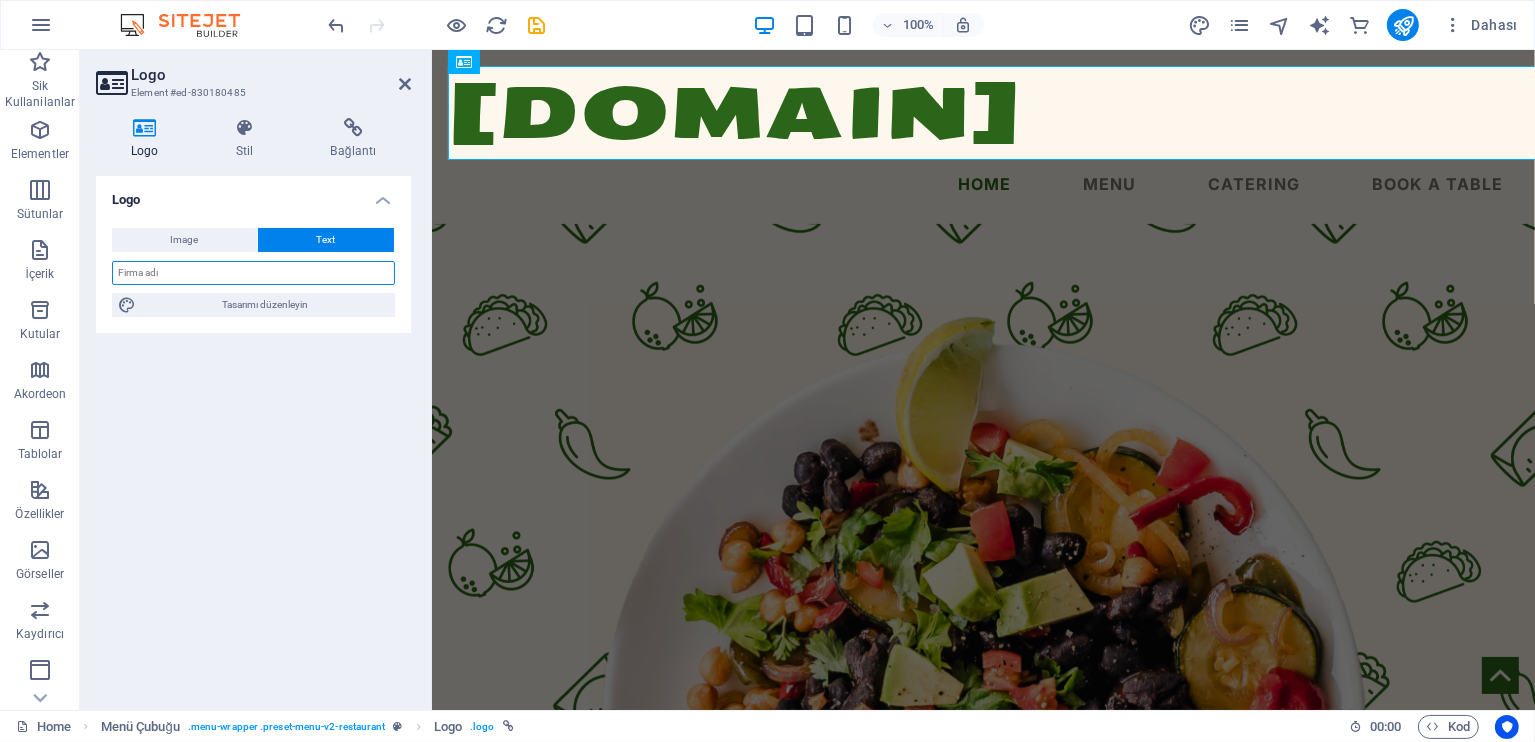 click at bounding box center (253, 273) 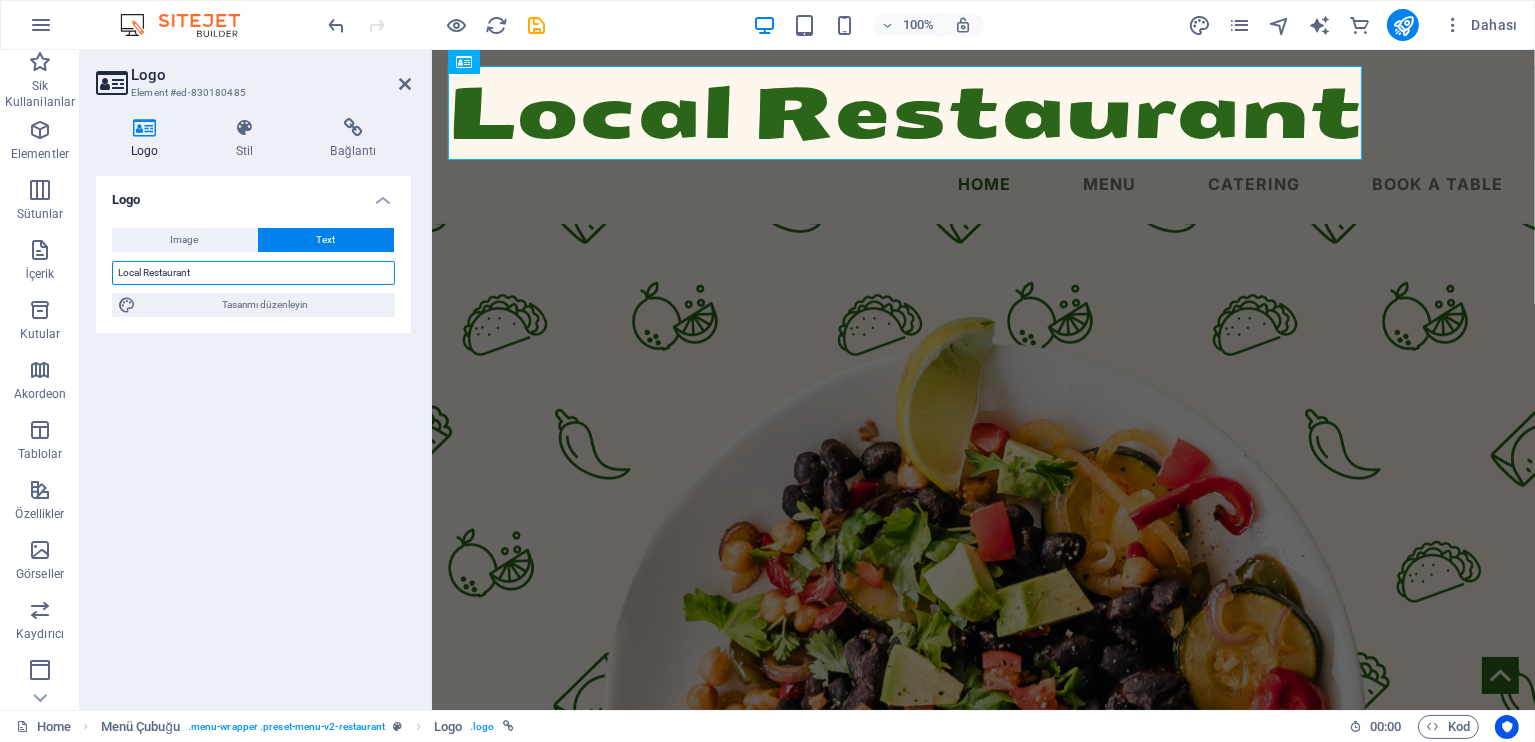 type on "Local Restaurant" 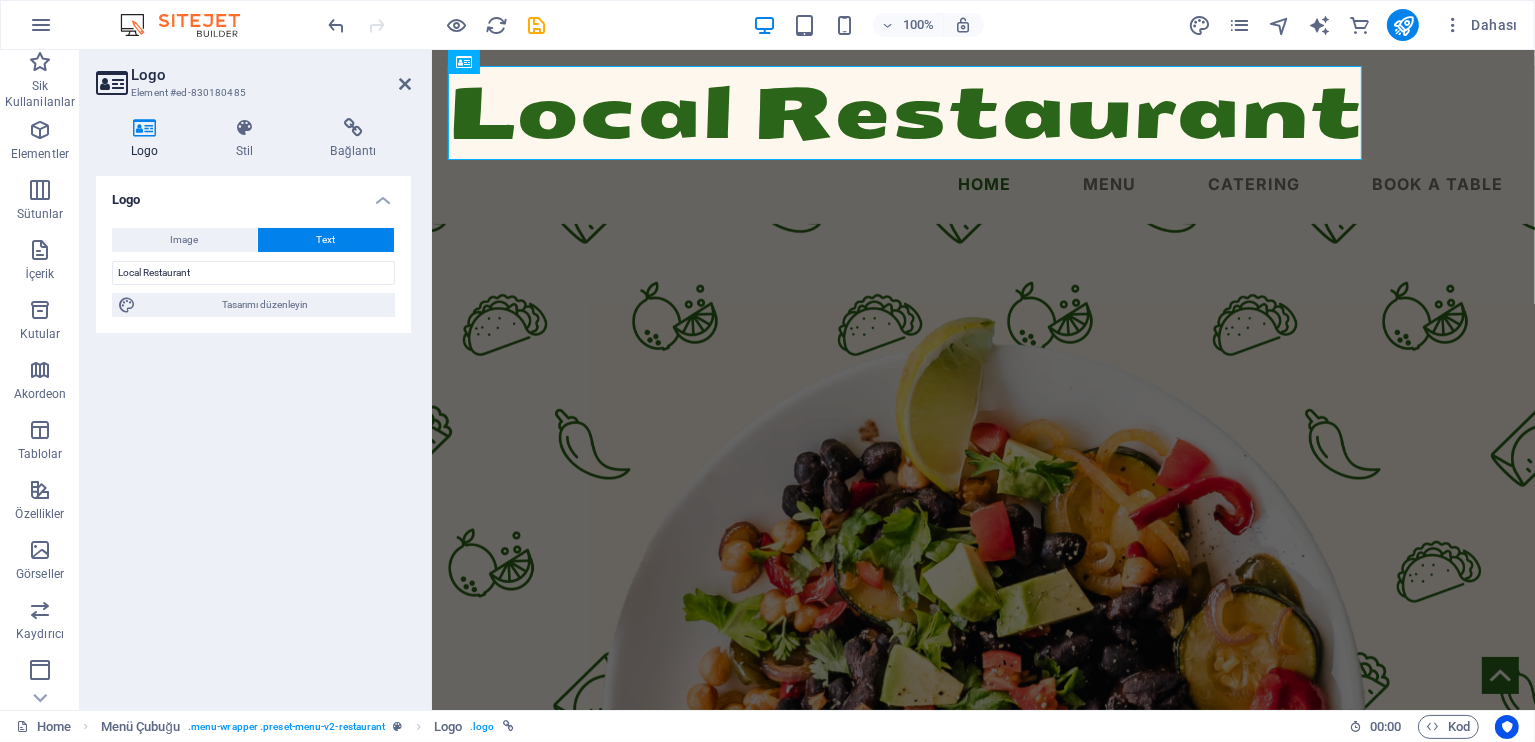 click on "Logo Image Text Dosyaları buraya sürükleyin, dosyaları seçmek için tıklayın veya Dosyalardan ya da ücretsiz stok fotoğraf ve videolarımızdan dosyalar seçin Dosya yöneticisinden, stok fotoğraflardan dosyalar seçin veya dosya(lar) yükleyin Yükle Genişlik 212 Varsayılan otomatik px rem % em vh vw Görüntüyü sığdır Görüntüyü otomatik olarak sabit bir genişliğe ve yüksekliğe sığdır Yükseklik Varsayılan otomatik px Hizalama Lazyload Sayfa yüklendikten sonra görüntülerin yüklenmesi, sayfa hızını artırır. Duyarlı Retina görüntüsünü ve akıllı telefon için optimize edilmiş boyutları otomatik olarak yükle. Lightbox Başlık olarak kullan Görüntü, bir H1 başlık etiketine sığdırılacak. Alternatif metne H1 başlığının genişliğini vermek için kullanışlıdır, ör. logo için. Belirsizse işaretlemeden bırak. Optimize Görseller, sayfa hızını iyileştirmek için sıkıştırılmıştır. Konum Yön Özel X uzaklığı 50 px rem % vh vw 50 px %" at bounding box center [253, 435] 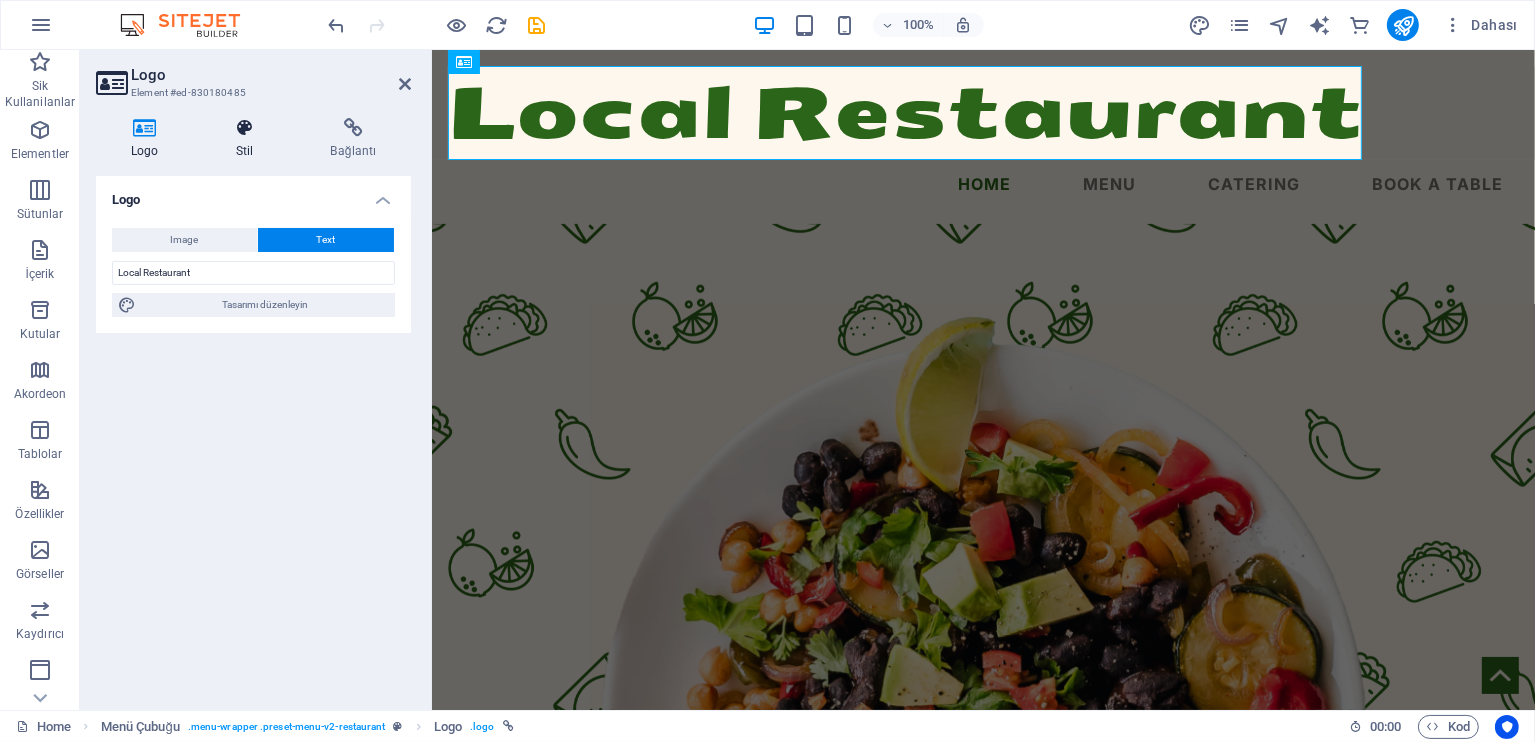 click on "Stil" at bounding box center (248, 139) 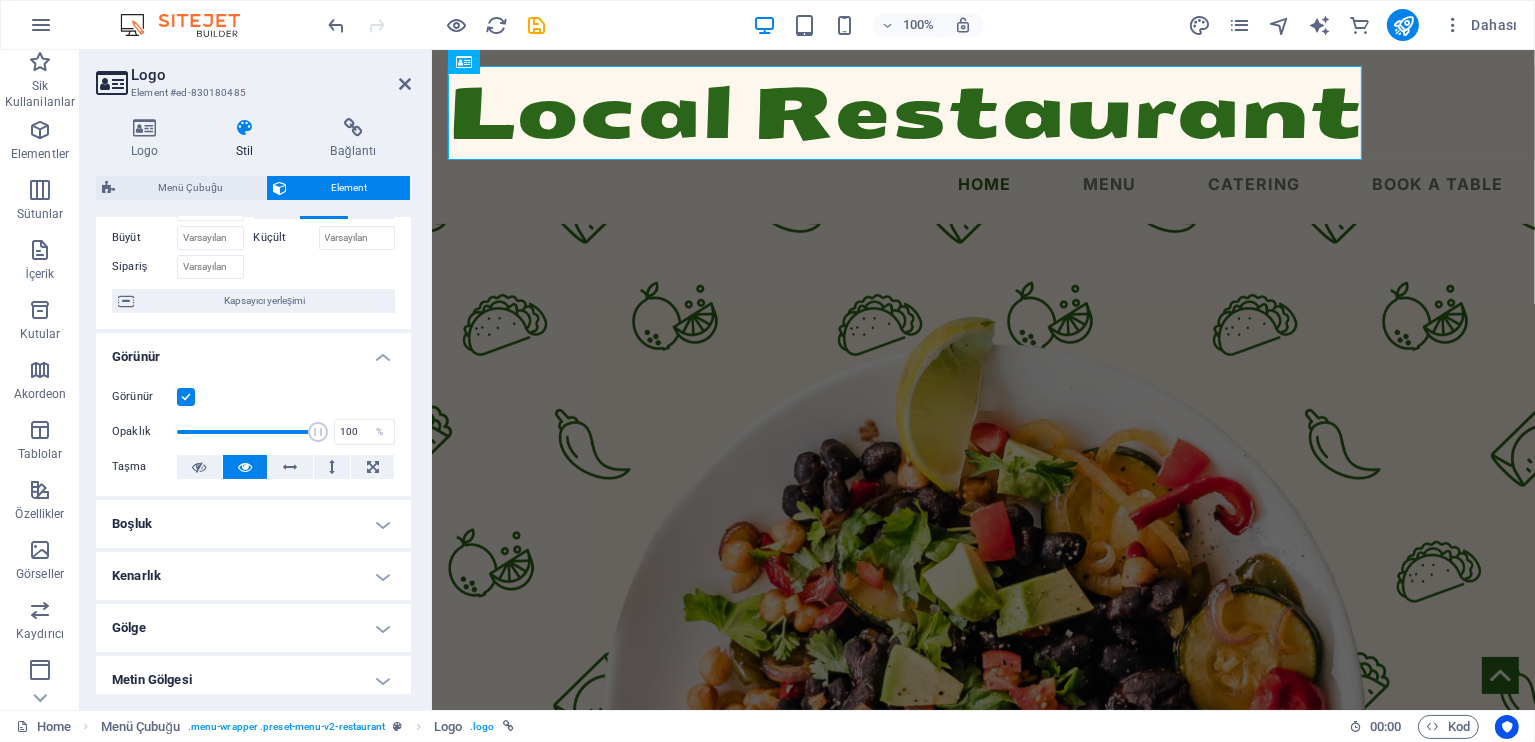 scroll, scrollTop: 0, scrollLeft: 0, axis: both 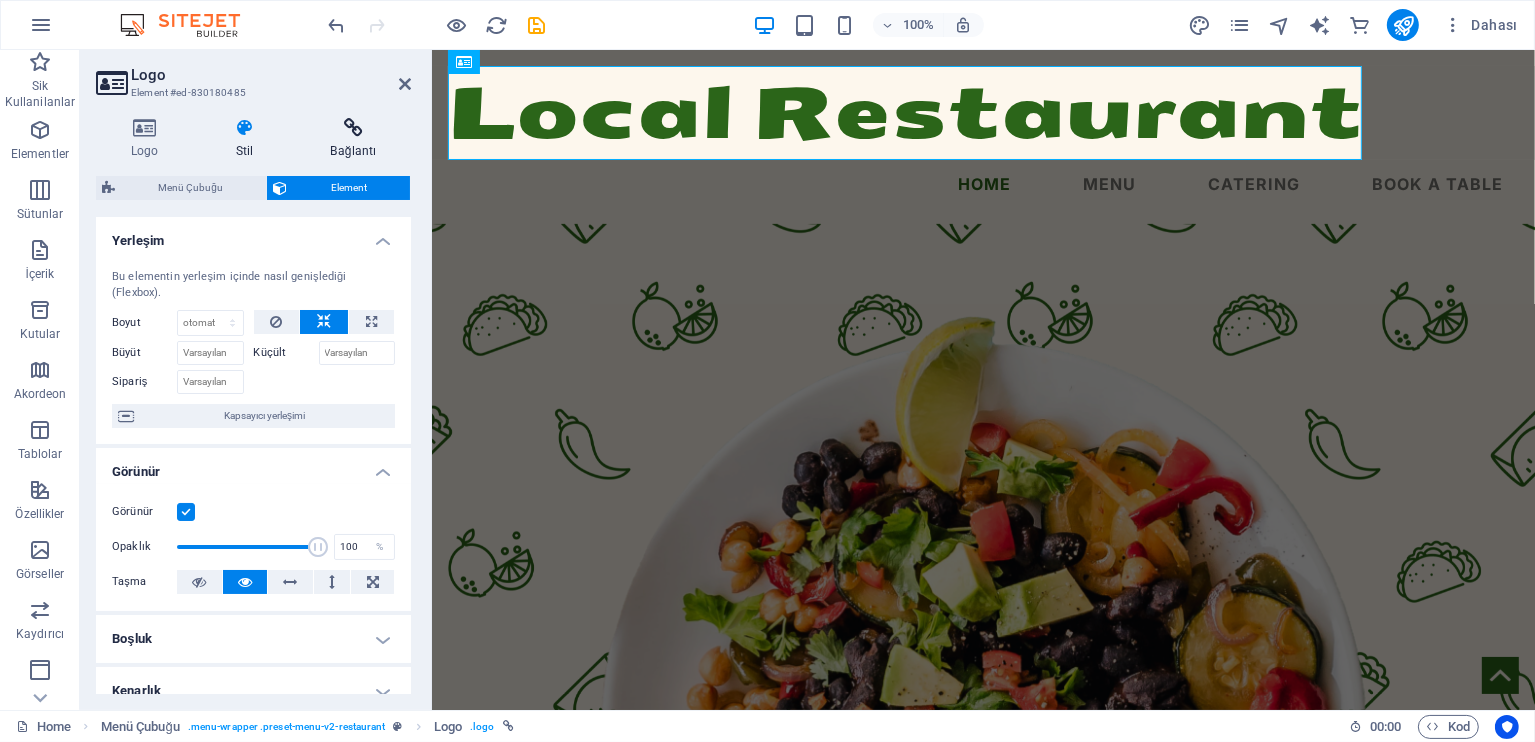 click at bounding box center (353, 128) 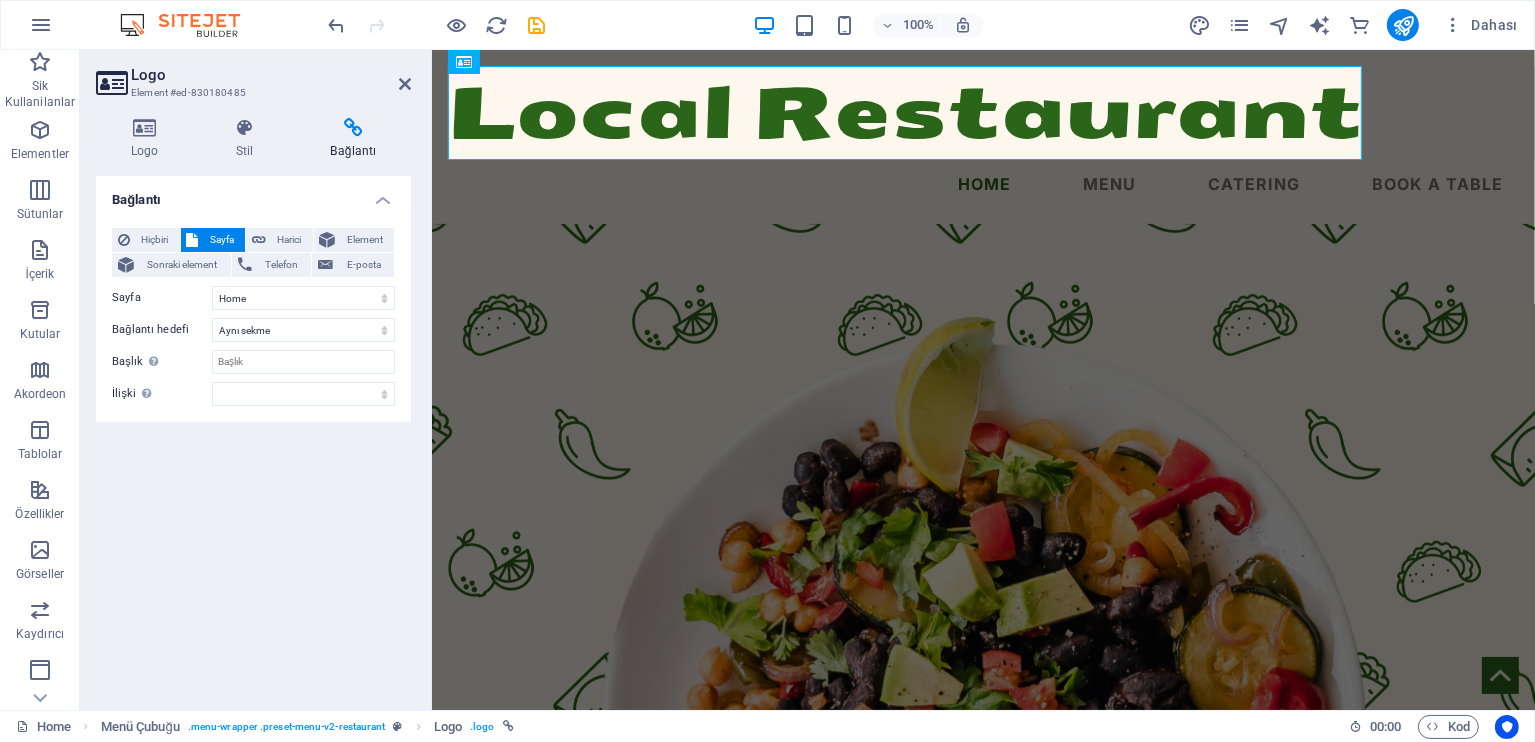 click on "Logo Image Text Dosyaları buraya sürükleyin, dosyaları seçmek için tıklayın veya Dosyalardan ya da ücretsiz stok fotoğraf ve videolarımızdan dosyalar seçin Dosya yöneticisinden, stok fotoğraflardan dosyalar seçin veya dosya(lar) yükleyin Yükle Genişlik 212 Varsayılan otomatik px rem % em vh vw Görüntüyü sığdır Görüntüyü otomatik olarak sabit bir genişliğe ve yüksekliğe sığdır Yükseklik Varsayılan otomatik px Hizalama Lazyload Sayfa yüklendikten sonra görüntülerin yüklenmesi, sayfa hızını artırır. Duyarlı Retina görüntüsünü ve akıllı telefon için optimize edilmiş boyutları otomatik olarak yükle. Lightbox Başlık olarak kullan Görüntü, bir H1 başlık etiketine sığdırılacak. Alternatif metne H1 başlığının genişliğini vermek için kullanışlıdır, ör. logo için. Belirsizse işaretlemeden bırak. Optimize Görseller, sayfa hızını iyileştirmek için sıkıştırılmıştır. Konum 50" at bounding box center [256, 380] 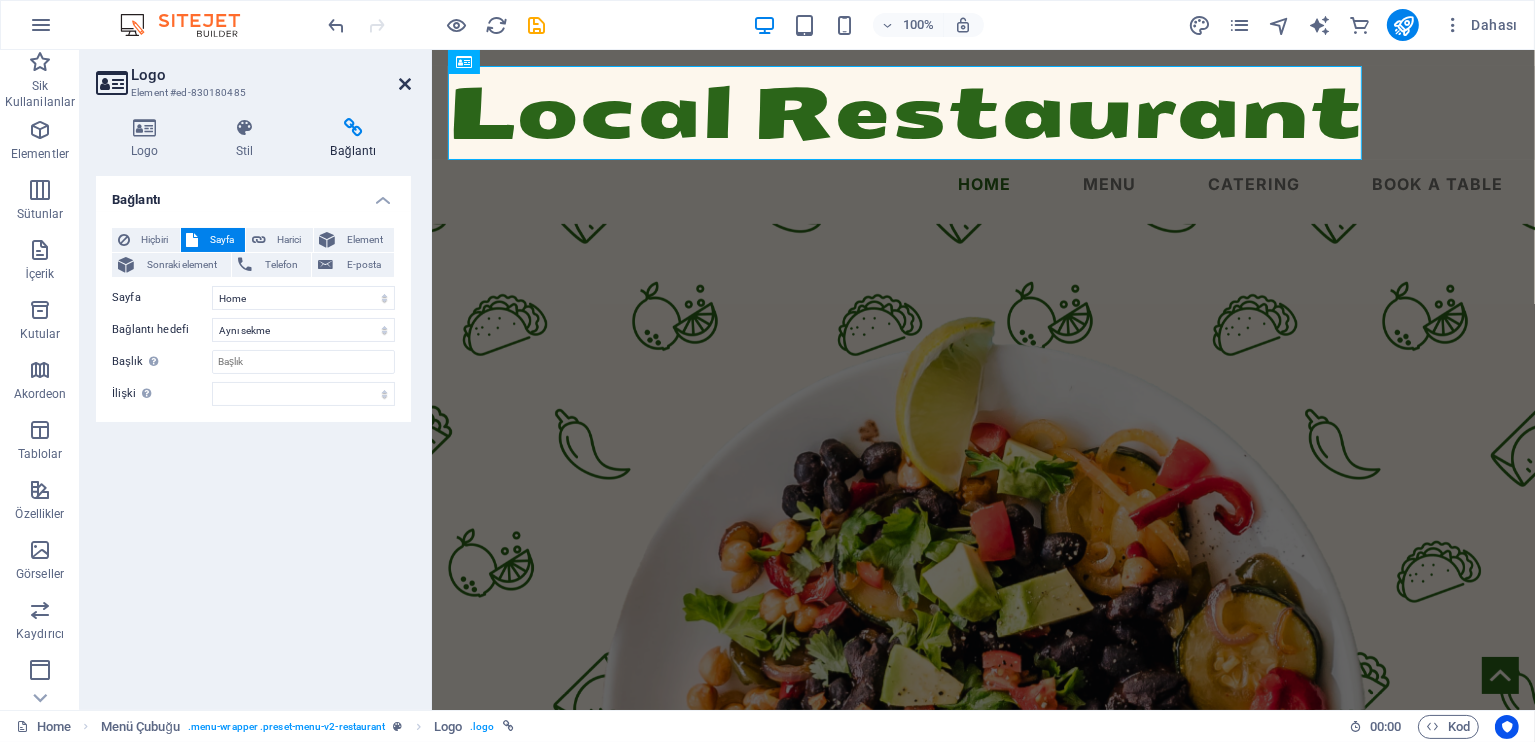 drag, startPoint x: 403, startPoint y: 82, endPoint x: 393, endPoint y: 36, distance: 47.07441 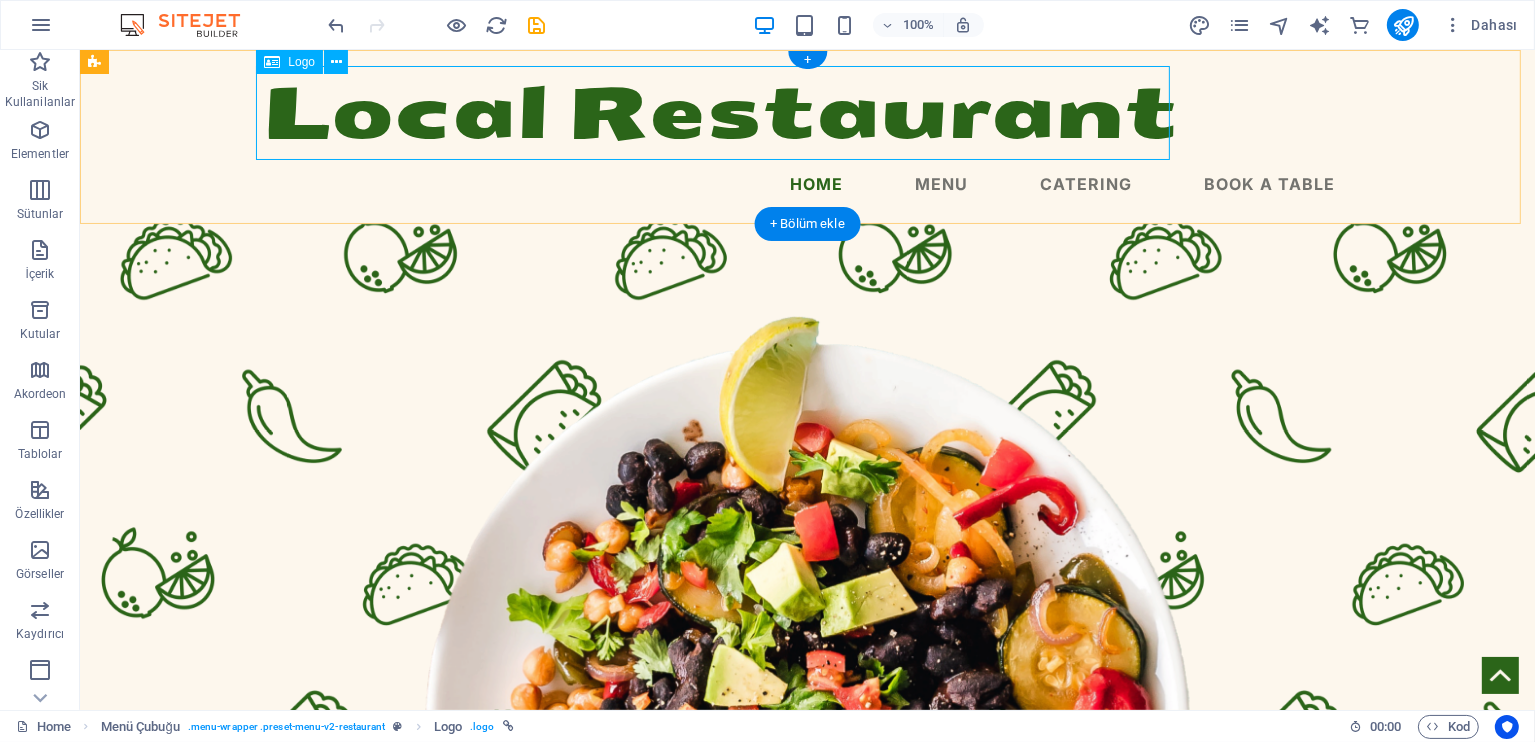 click on "Local Restaurant" at bounding box center [807, 113] 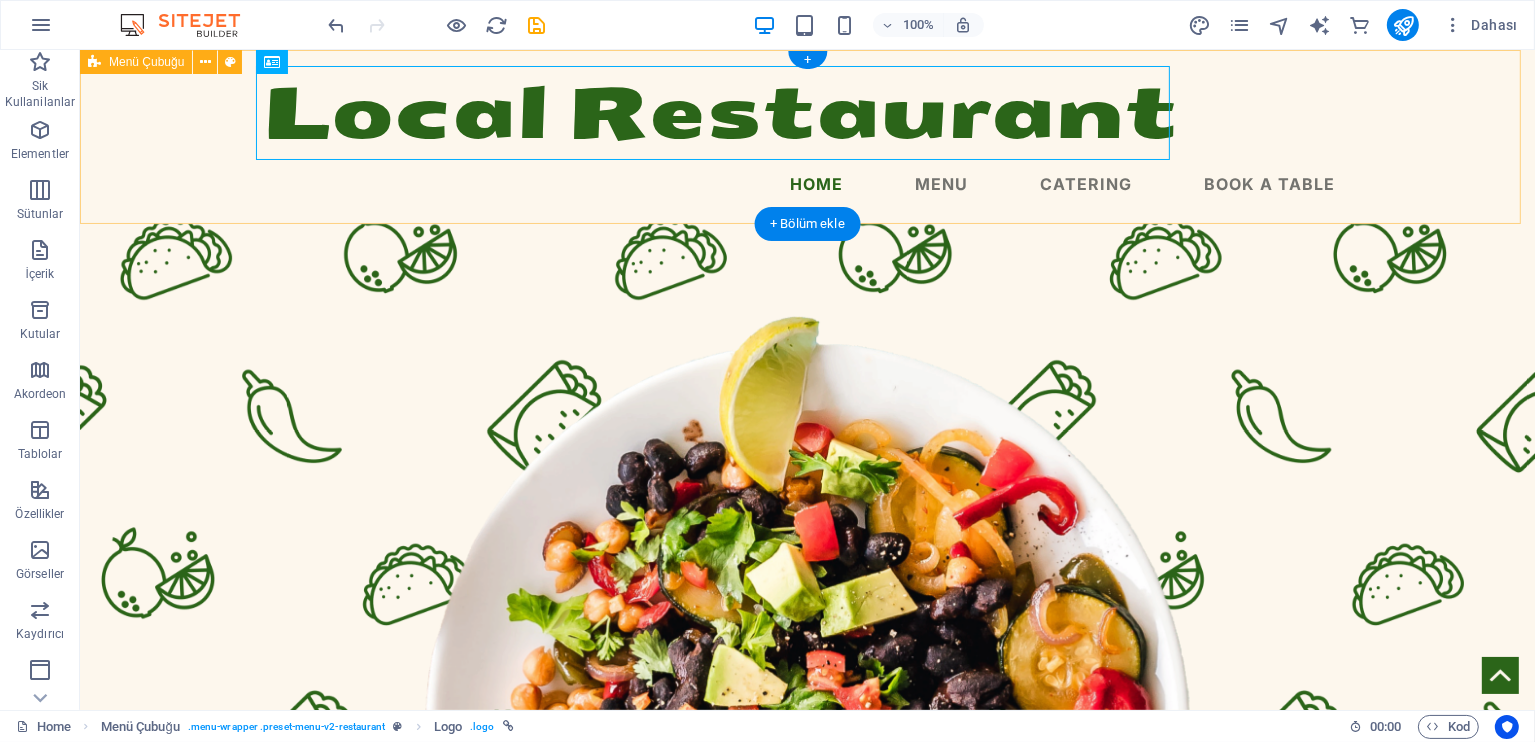 click on "Local Restaurant Menu Home Menu Catering Book a table" at bounding box center [806, 137] 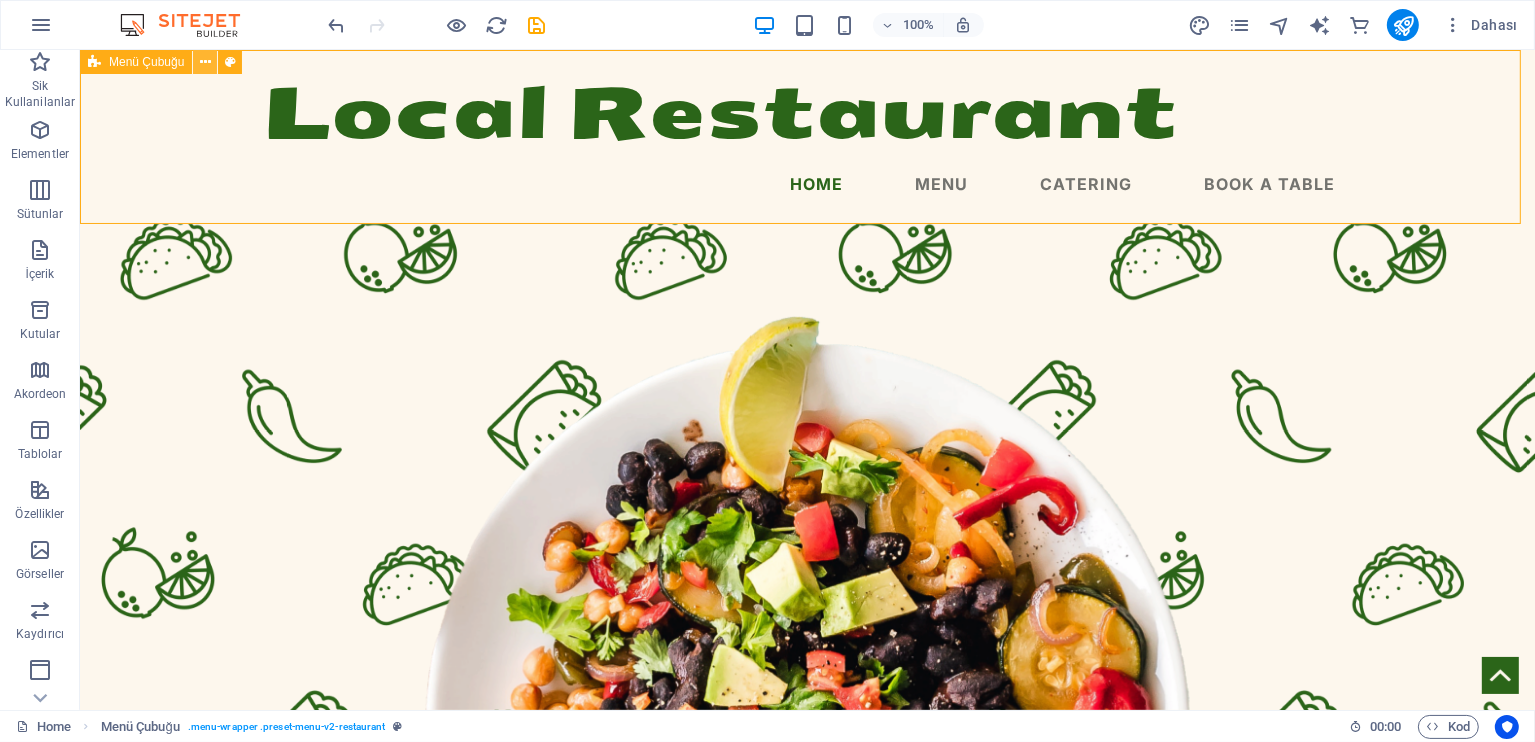 click at bounding box center [205, 62] 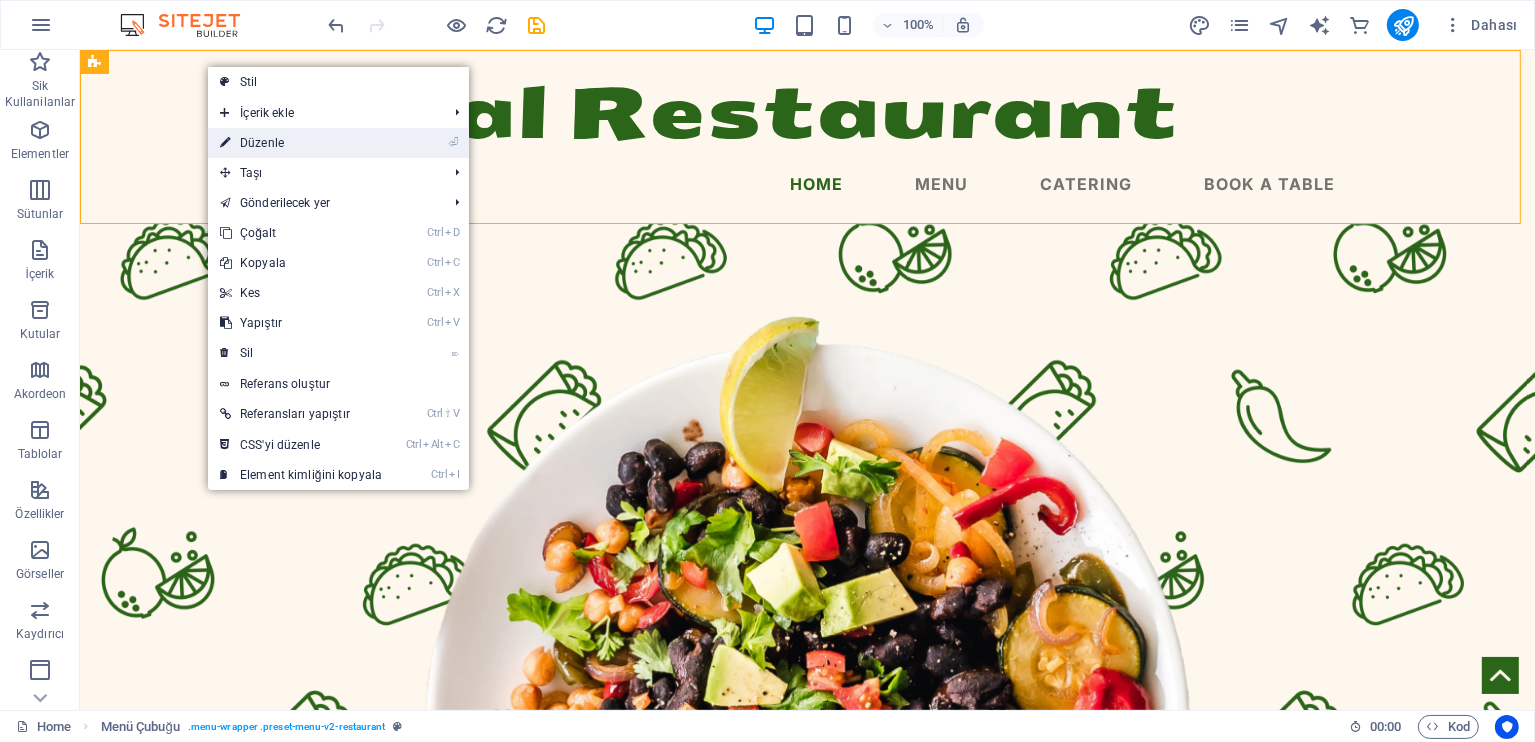 click on "⏎  Düzenle" at bounding box center (301, 143) 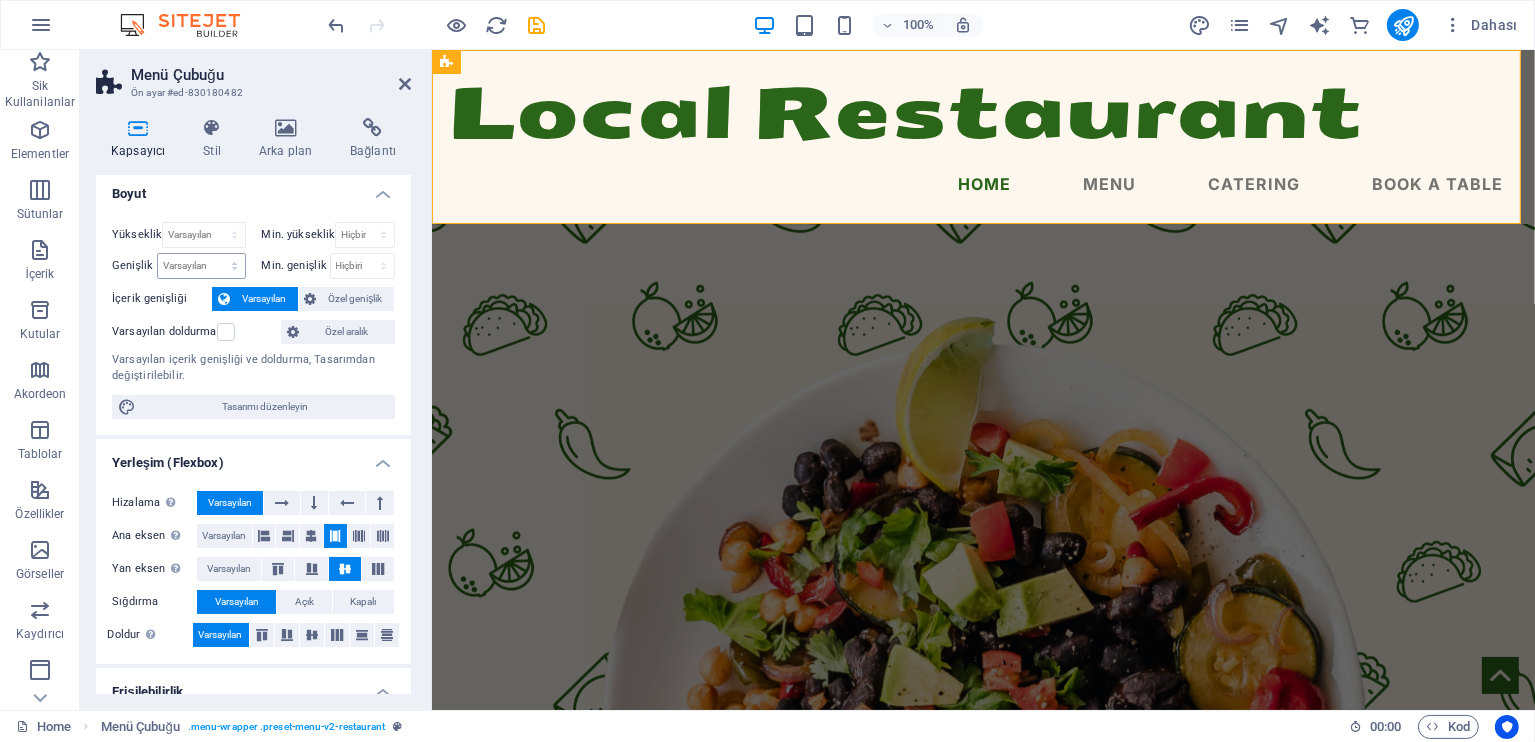 scroll, scrollTop: 0, scrollLeft: 0, axis: both 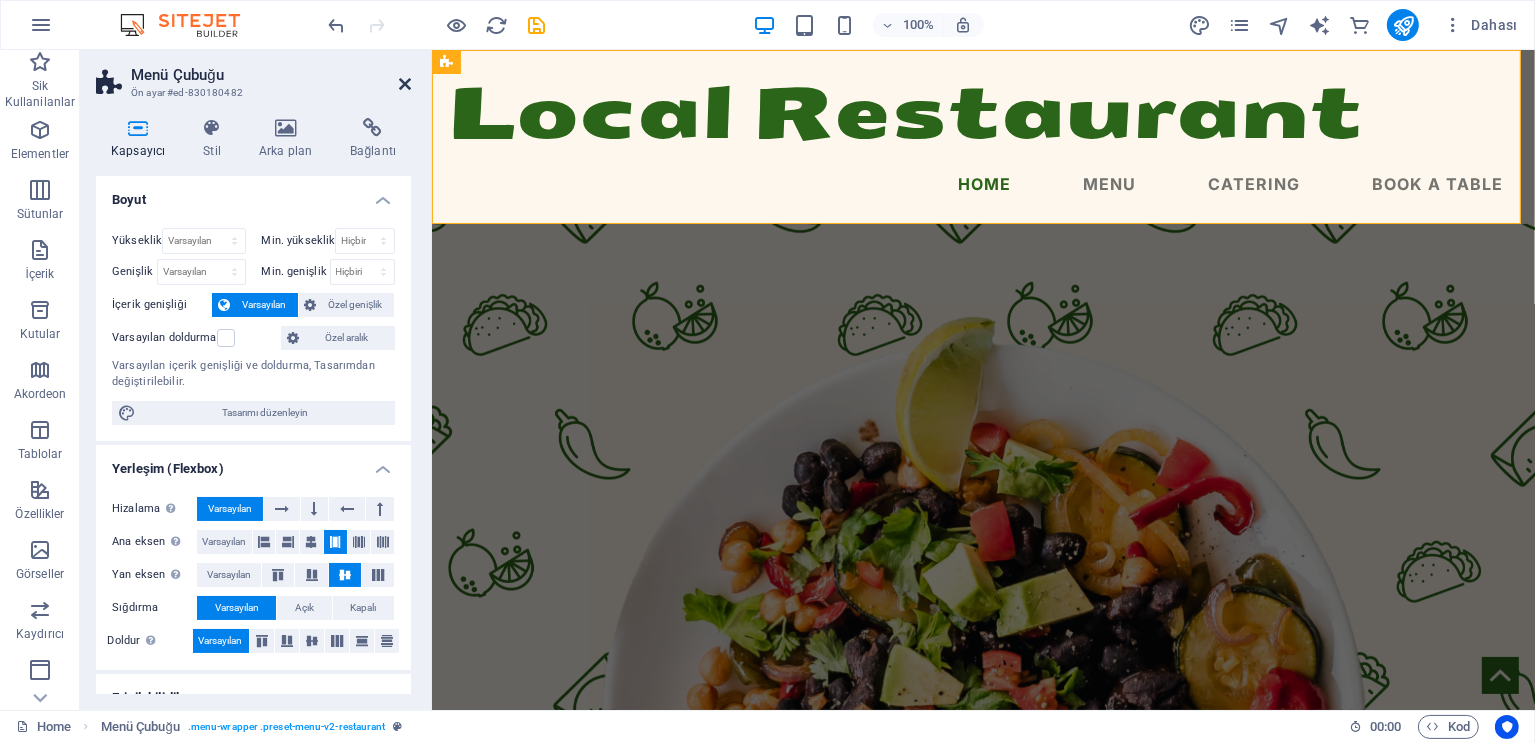 click at bounding box center [405, 84] 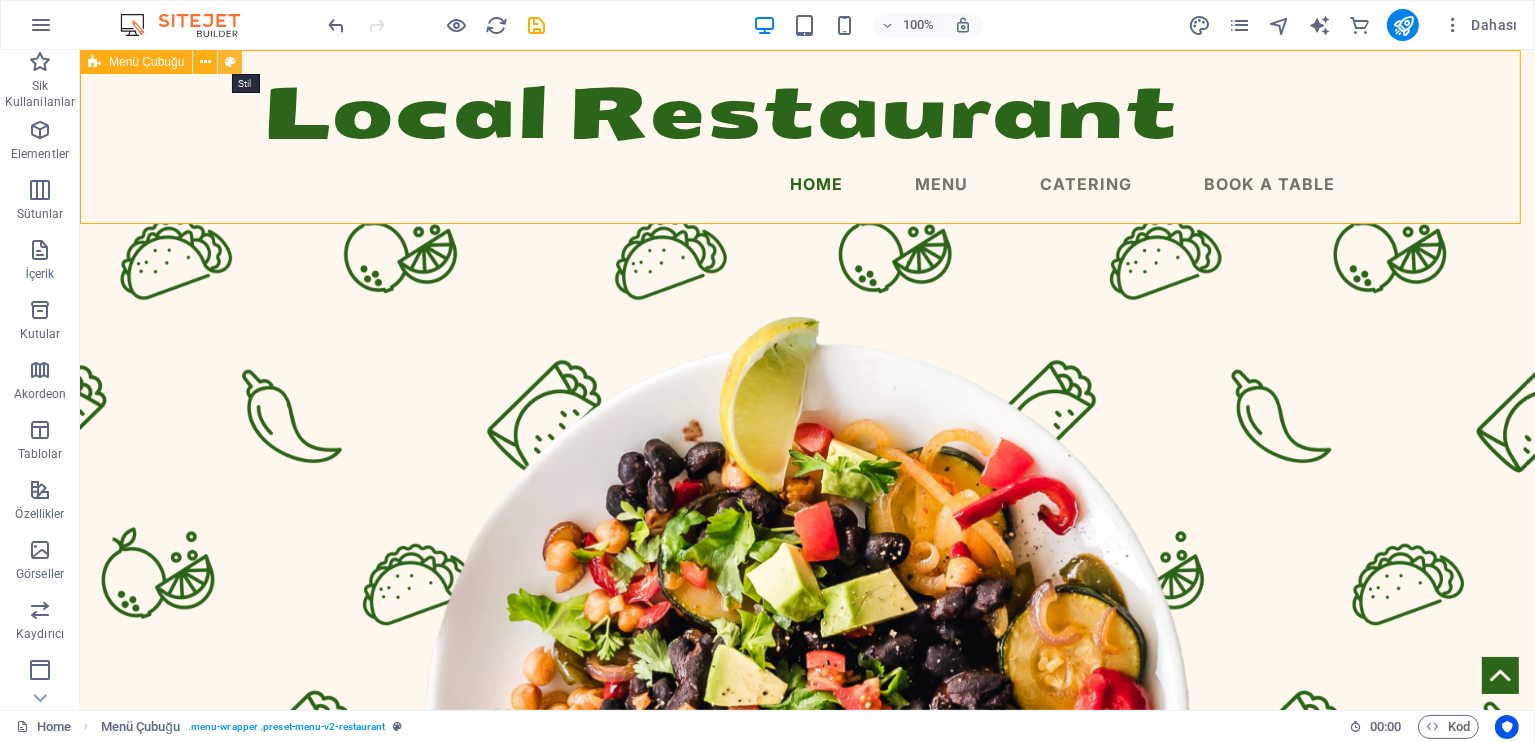 click at bounding box center [230, 62] 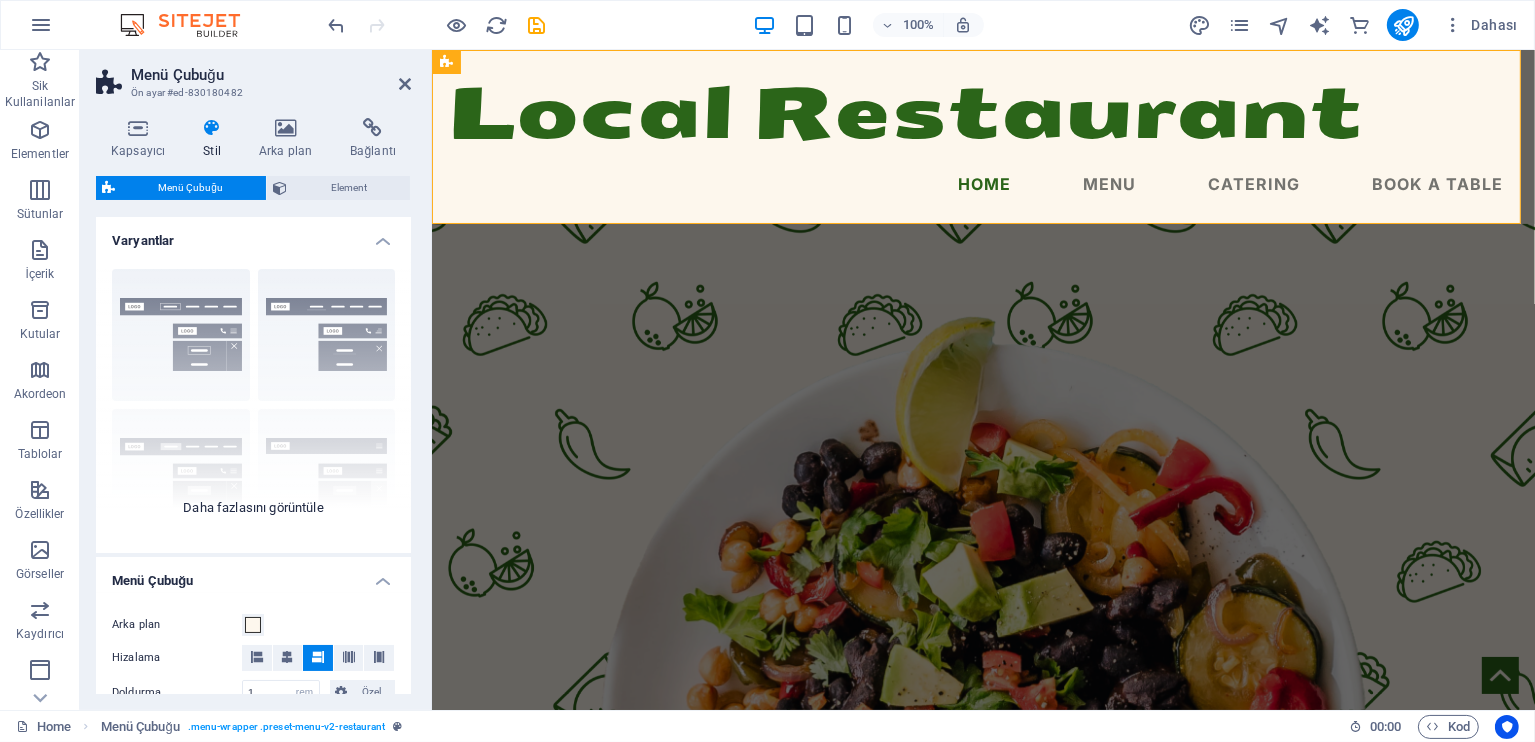 click on "Kenarlık Ortalandı Varsayılan Sabit Loki Tetikleyici Geniş XXL" at bounding box center (253, 403) 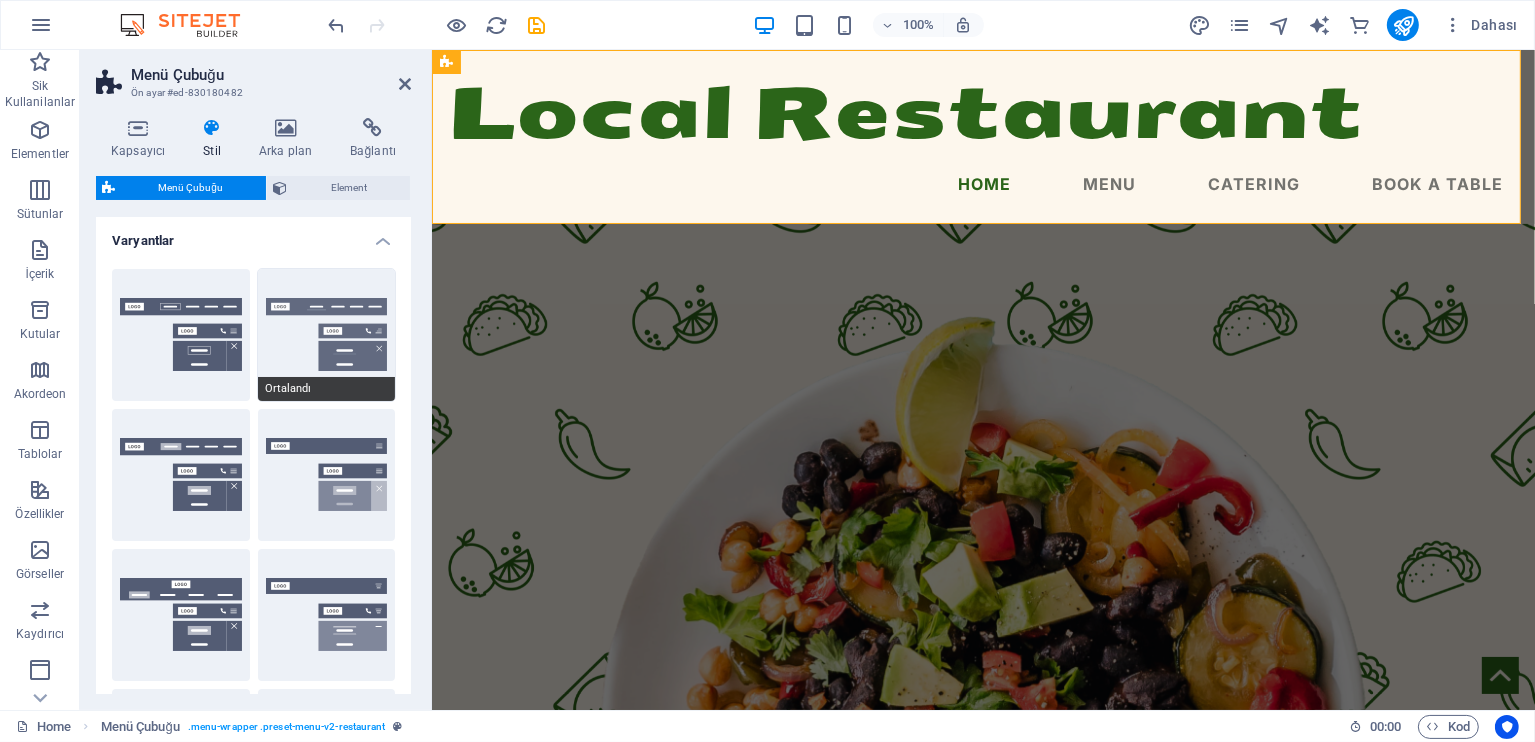 click on "Ortalandı" at bounding box center [327, 335] 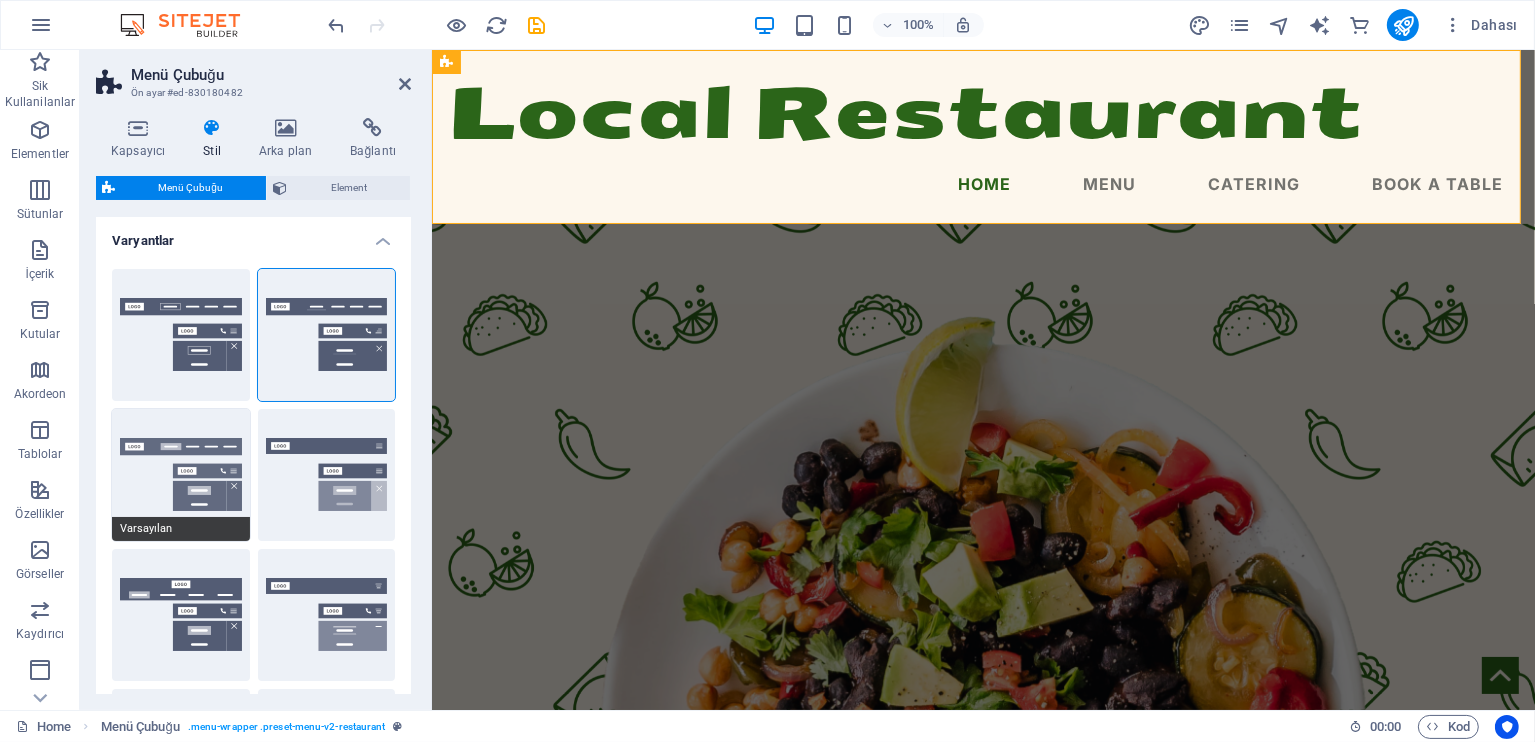 click on "Varsayılan" at bounding box center [181, 475] 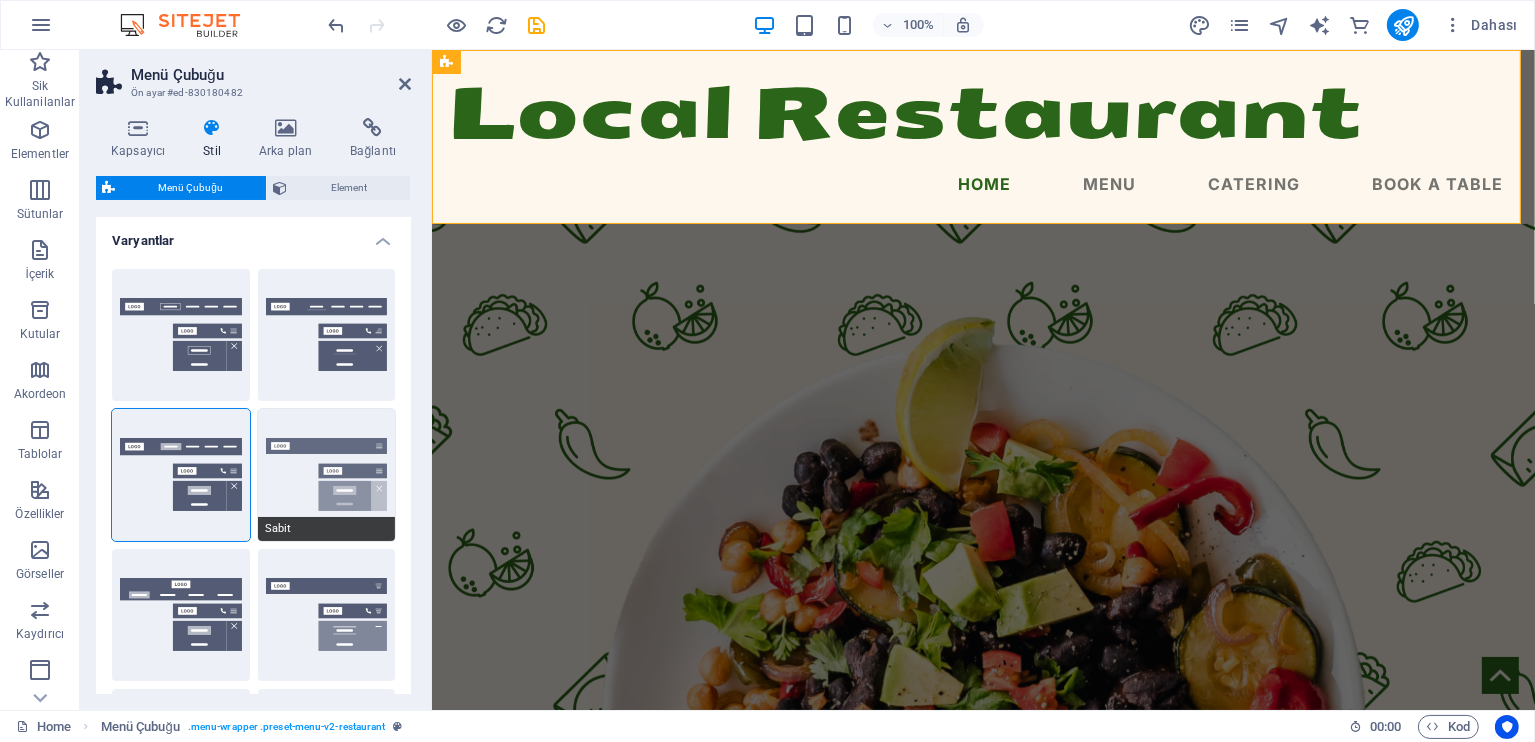 click on "Sabit" at bounding box center (327, 475) 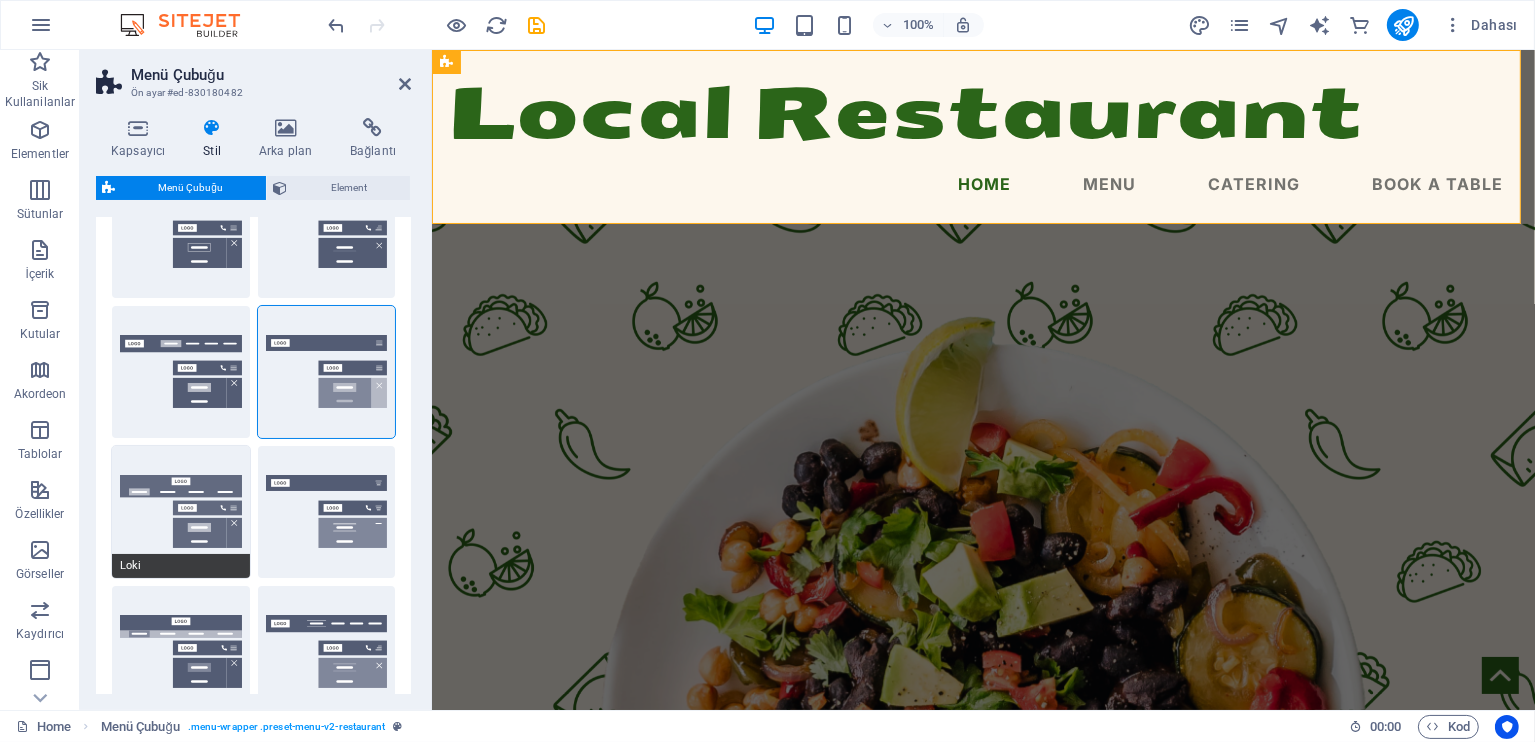 scroll, scrollTop: 133, scrollLeft: 0, axis: vertical 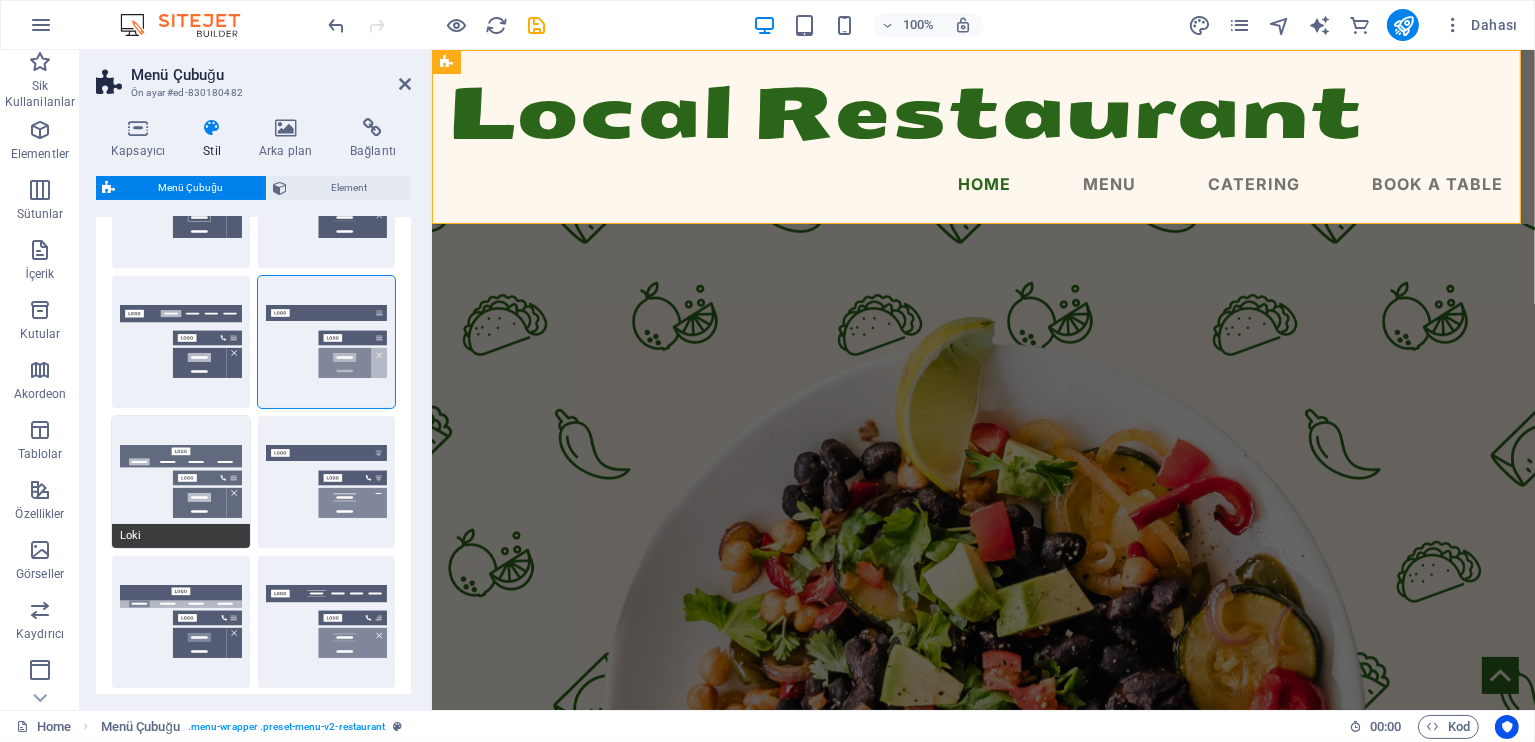 click on "Loki" at bounding box center (181, 482) 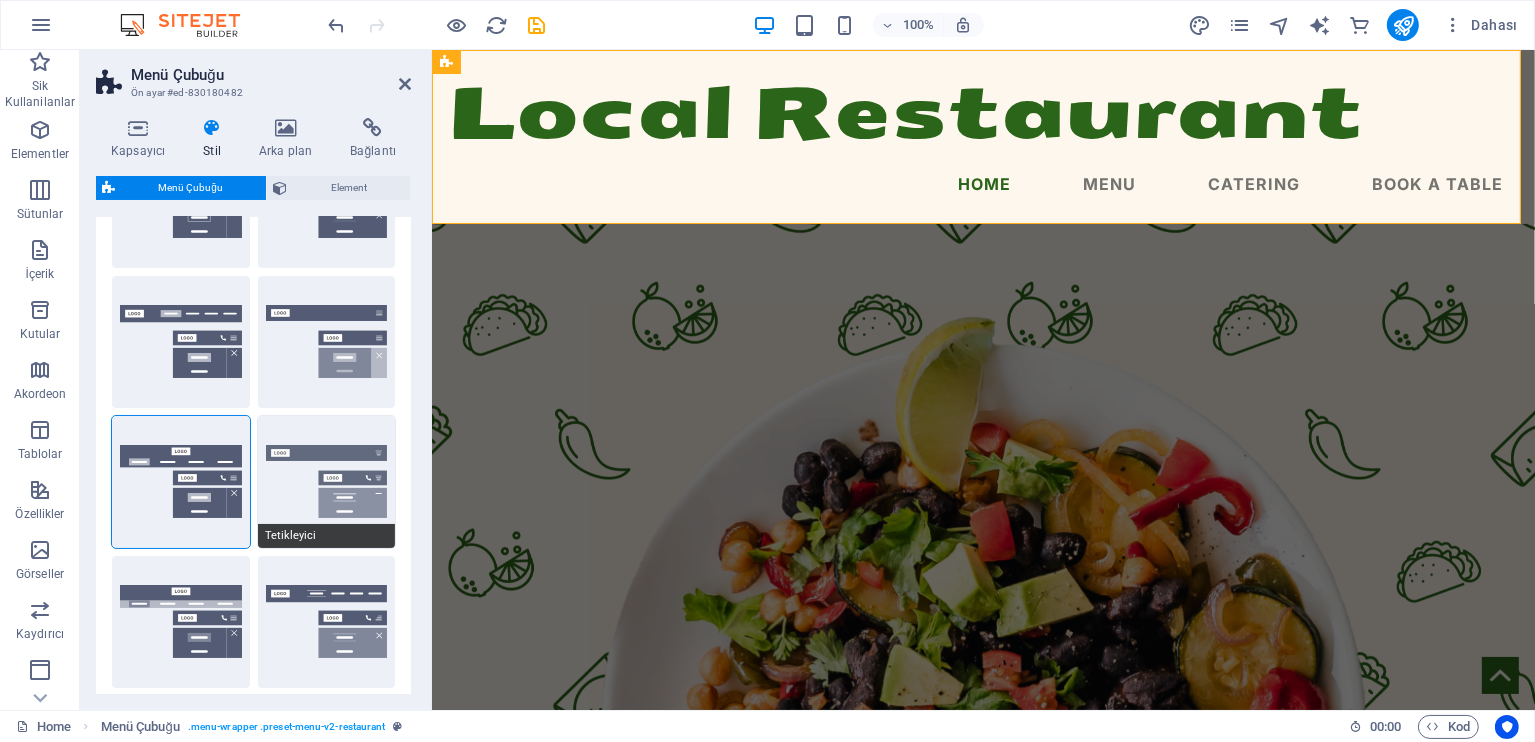 click on "Tetikleyici" at bounding box center [327, 482] 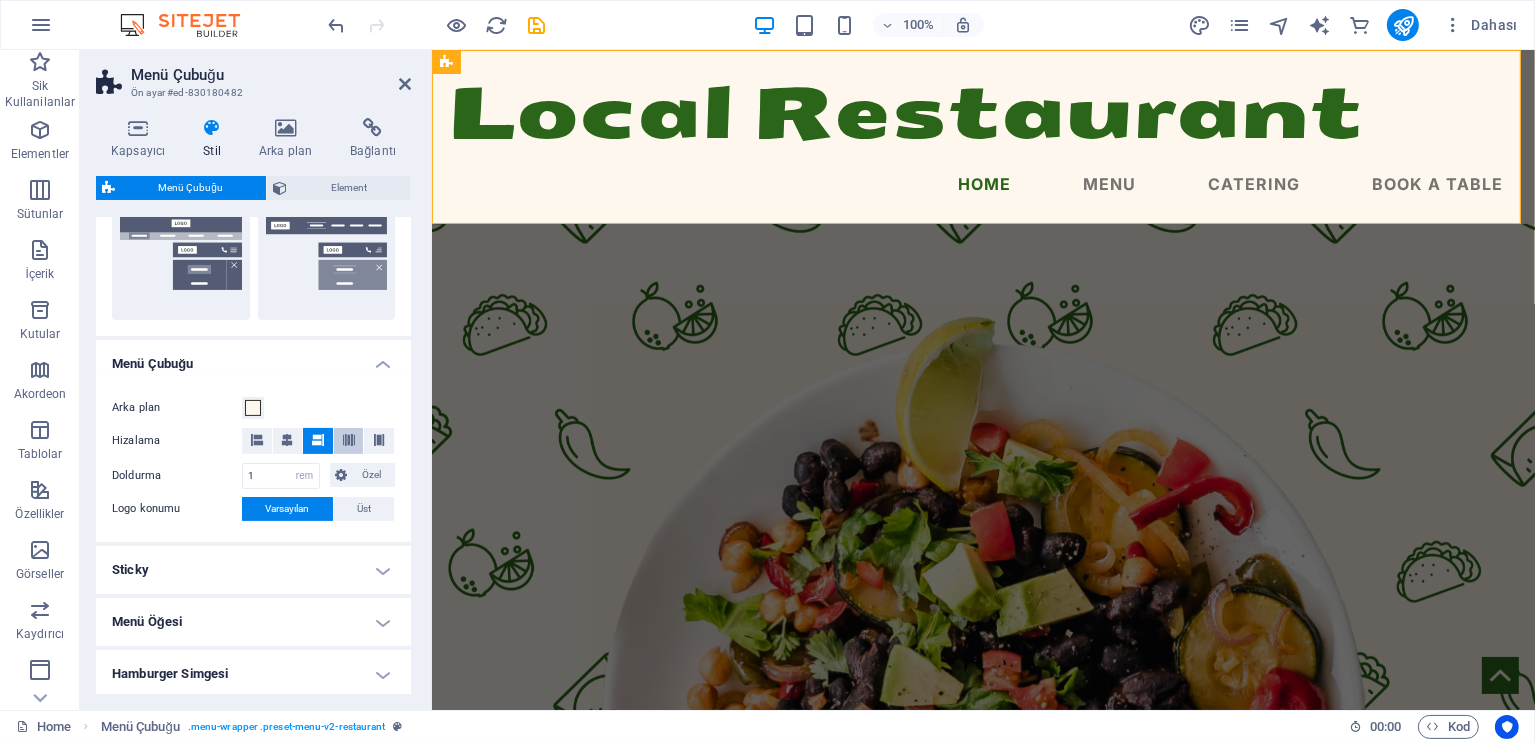 scroll, scrollTop: 333, scrollLeft: 0, axis: vertical 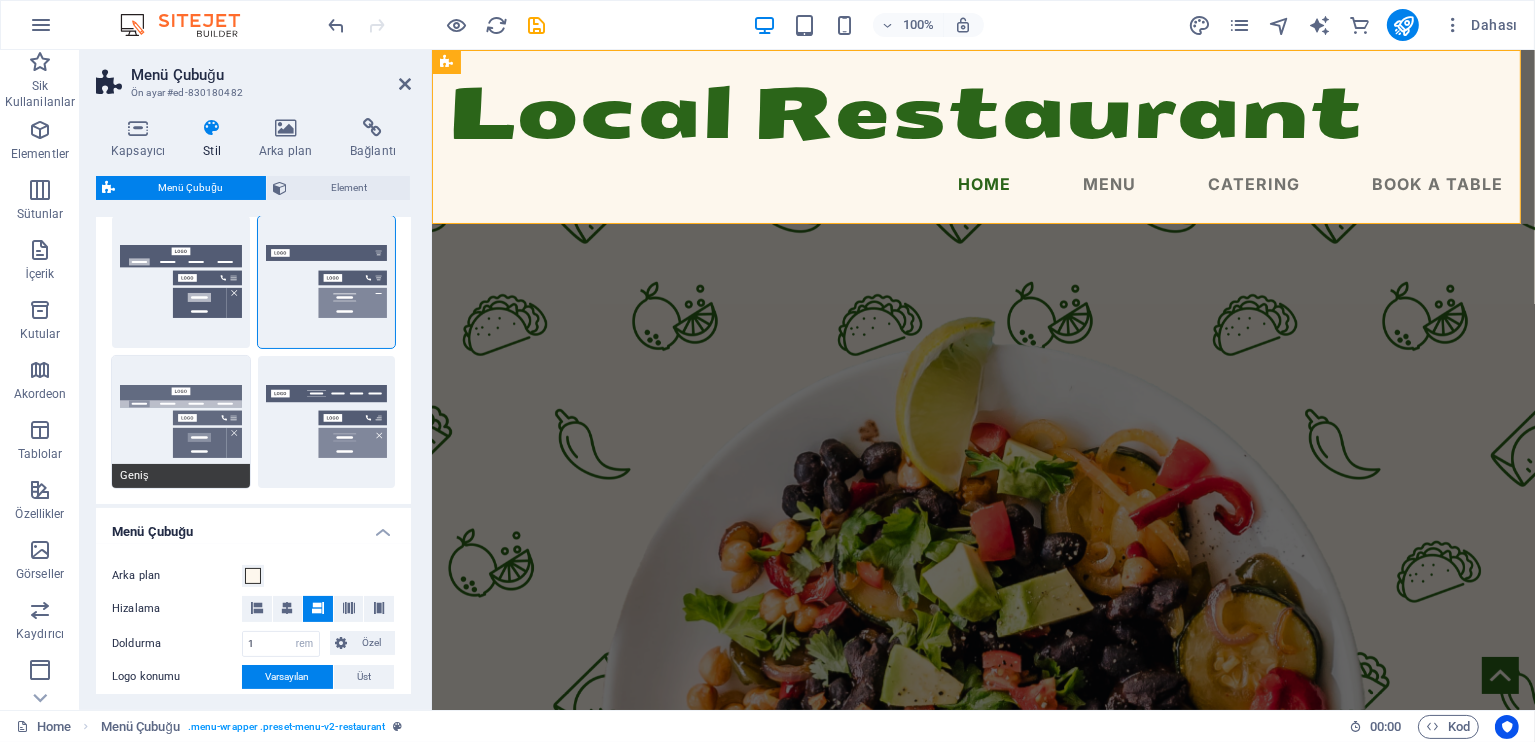 click on "Geniş" at bounding box center (181, 422) 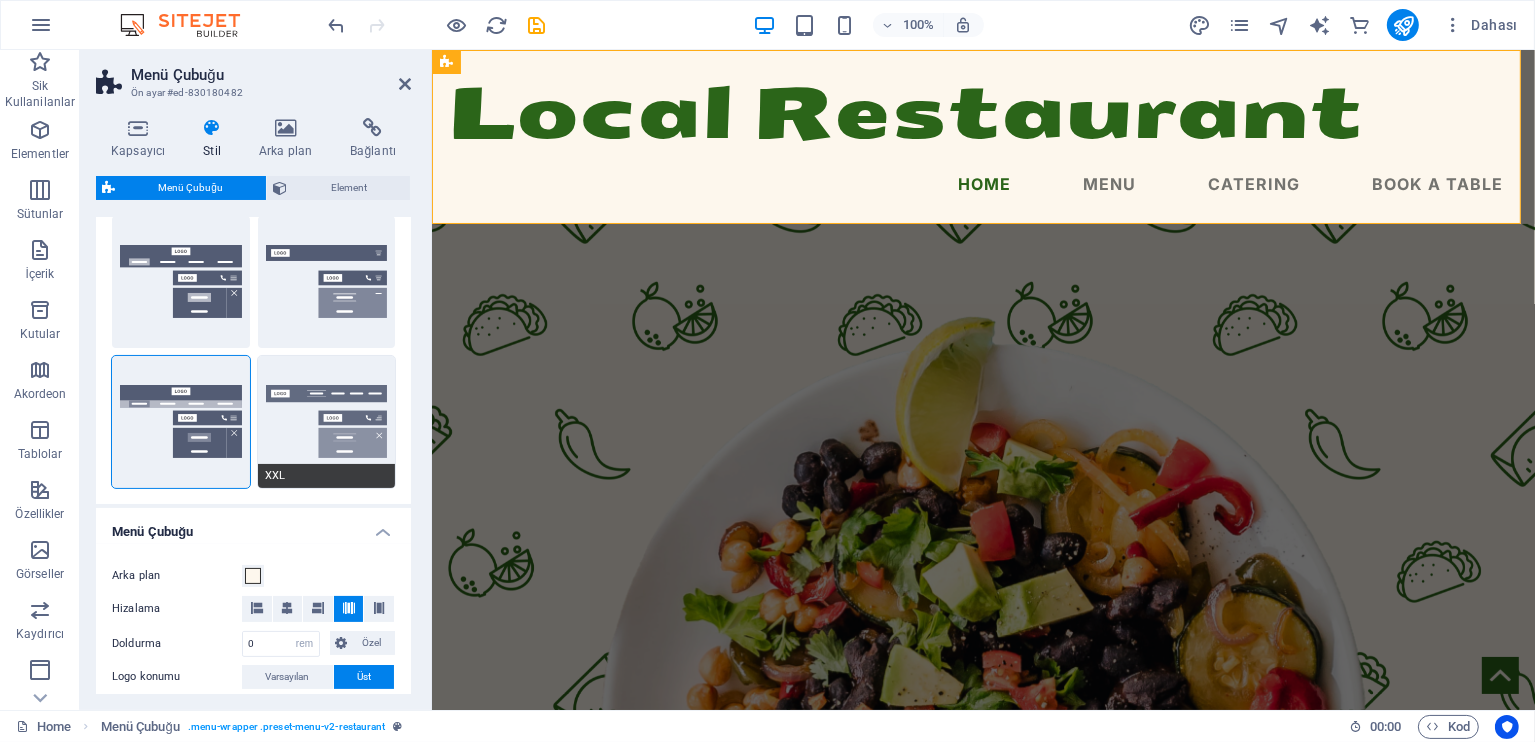 click on "XXL" at bounding box center (327, 422) 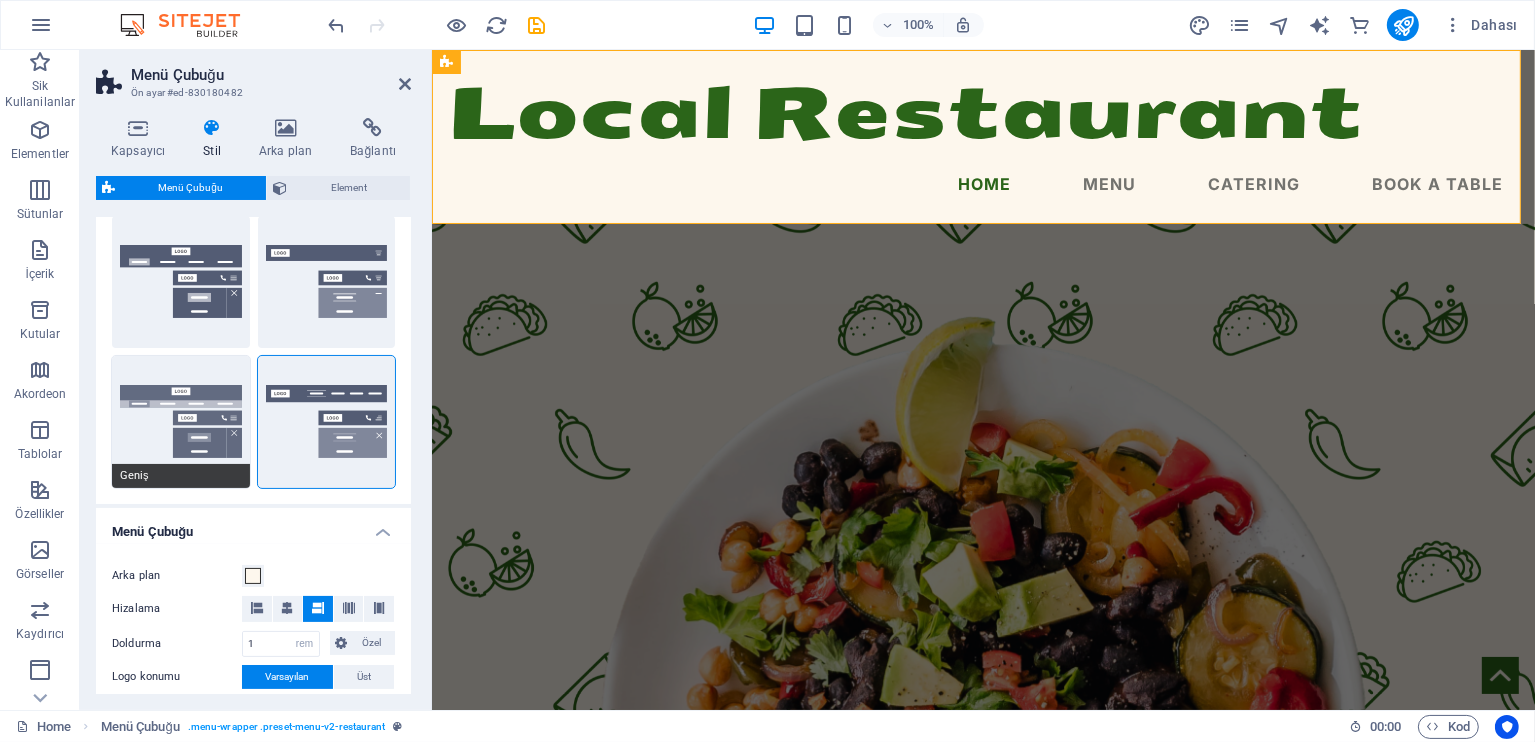 click on "Geniş" at bounding box center (181, 422) 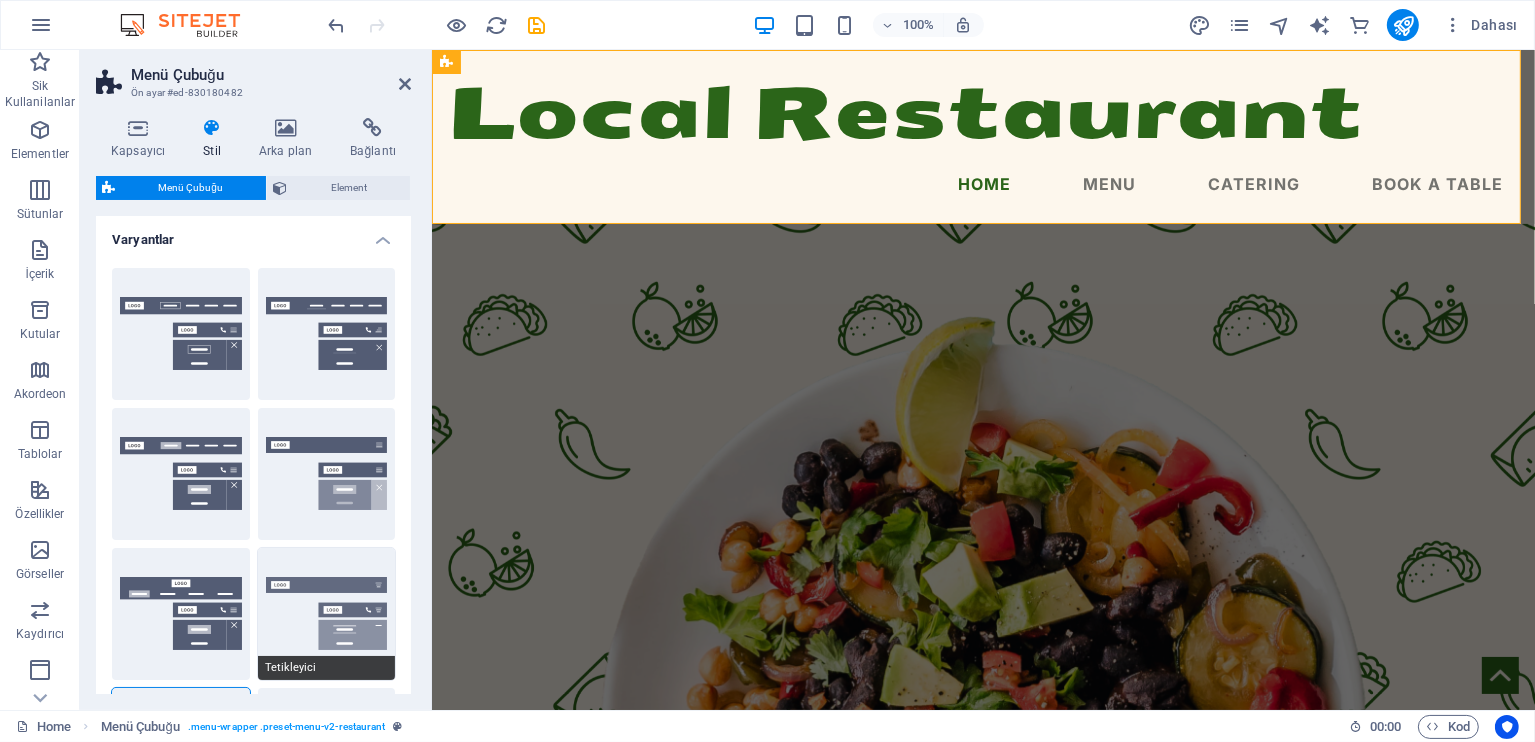 scroll, scrollTop: 0, scrollLeft: 0, axis: both 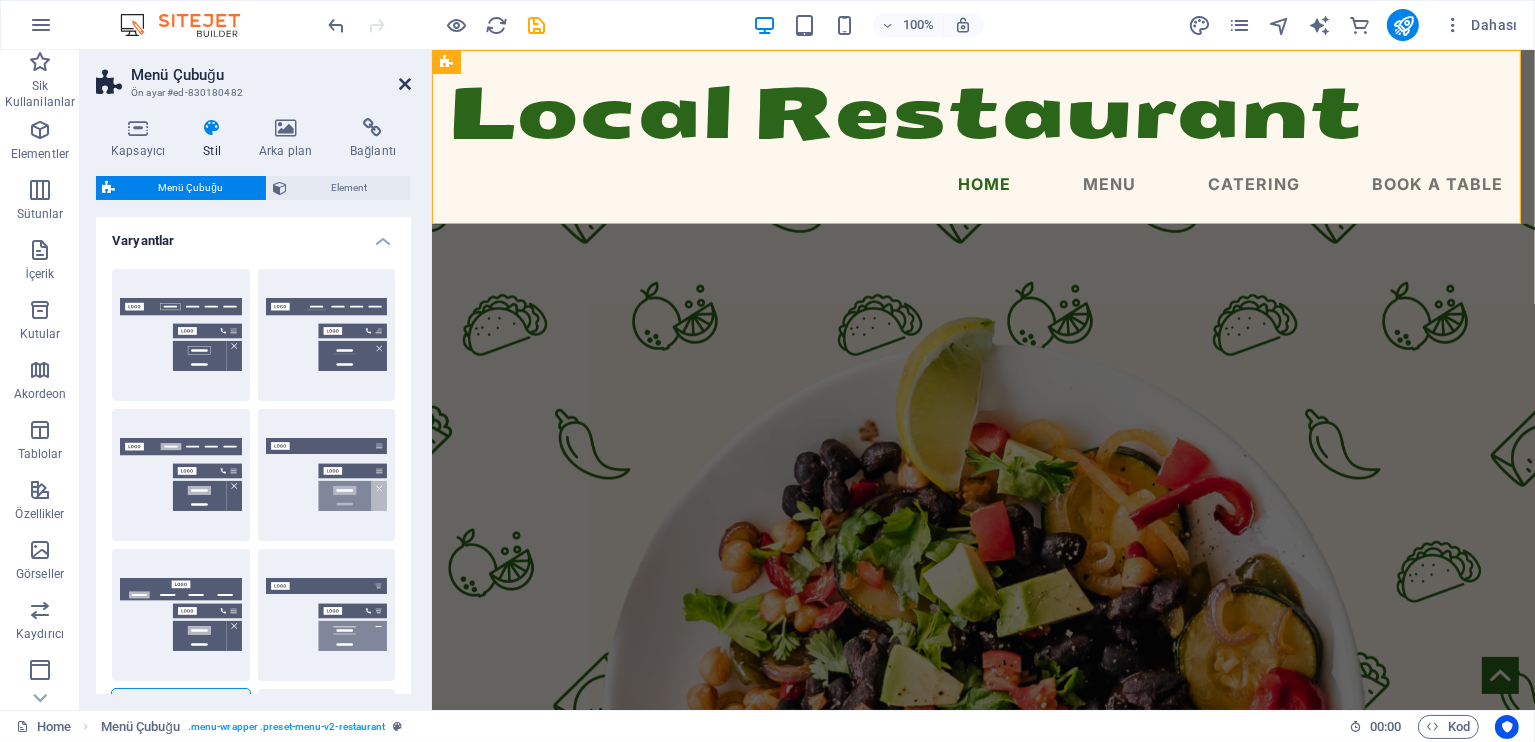 click at bounding box center [405, 84] 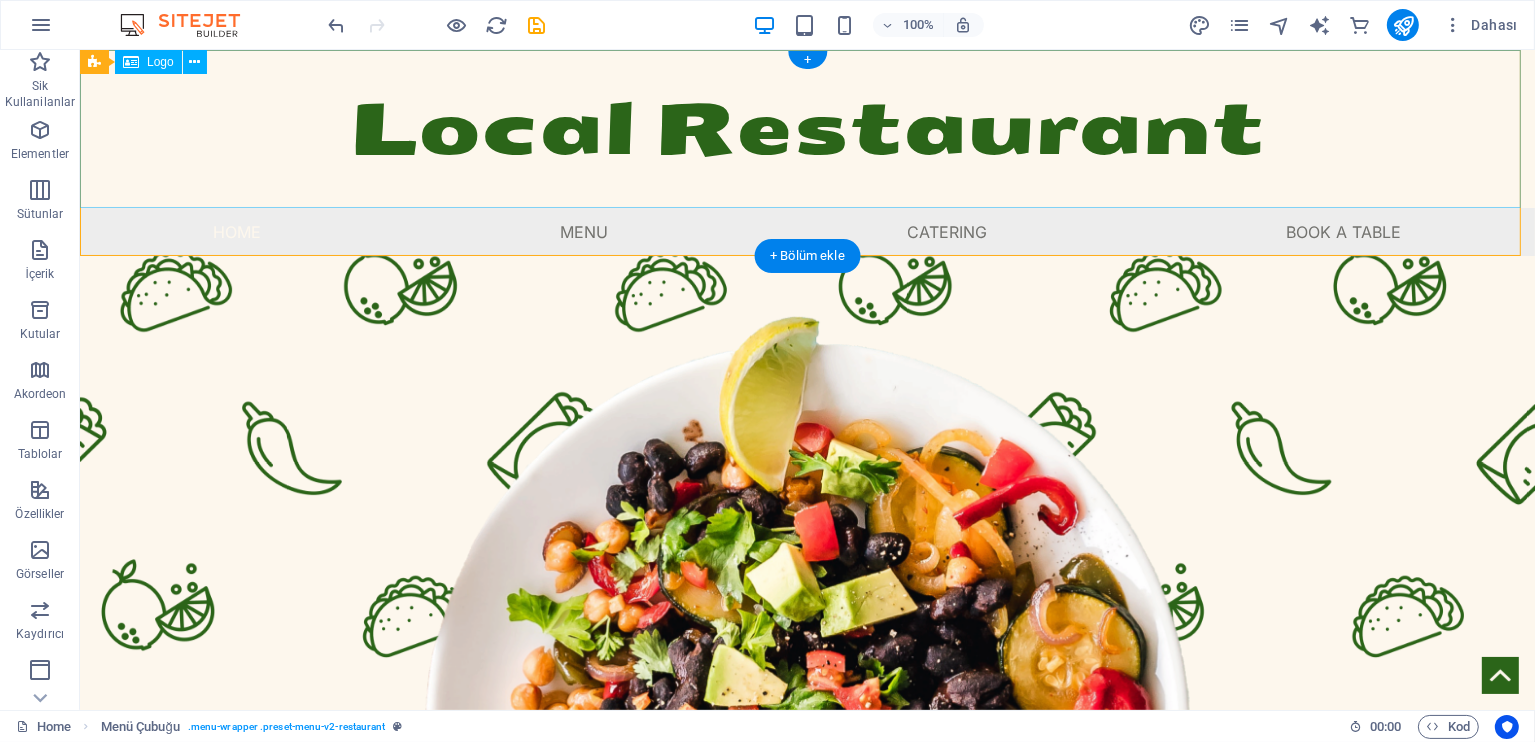 click on "Local Restaurant" at bounding box center [806, 129] 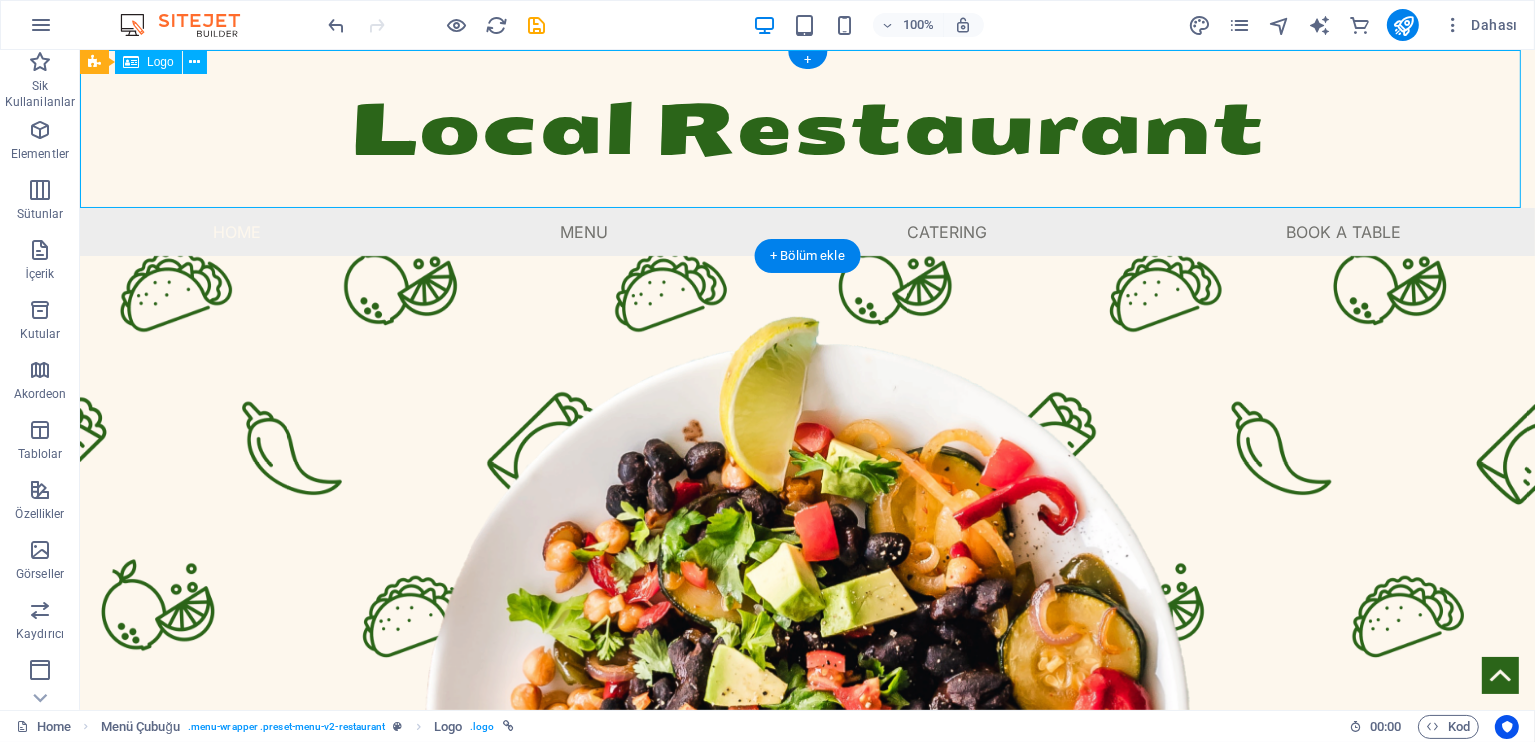 click on "Local Restaurant" at bounding box center [806, 129] 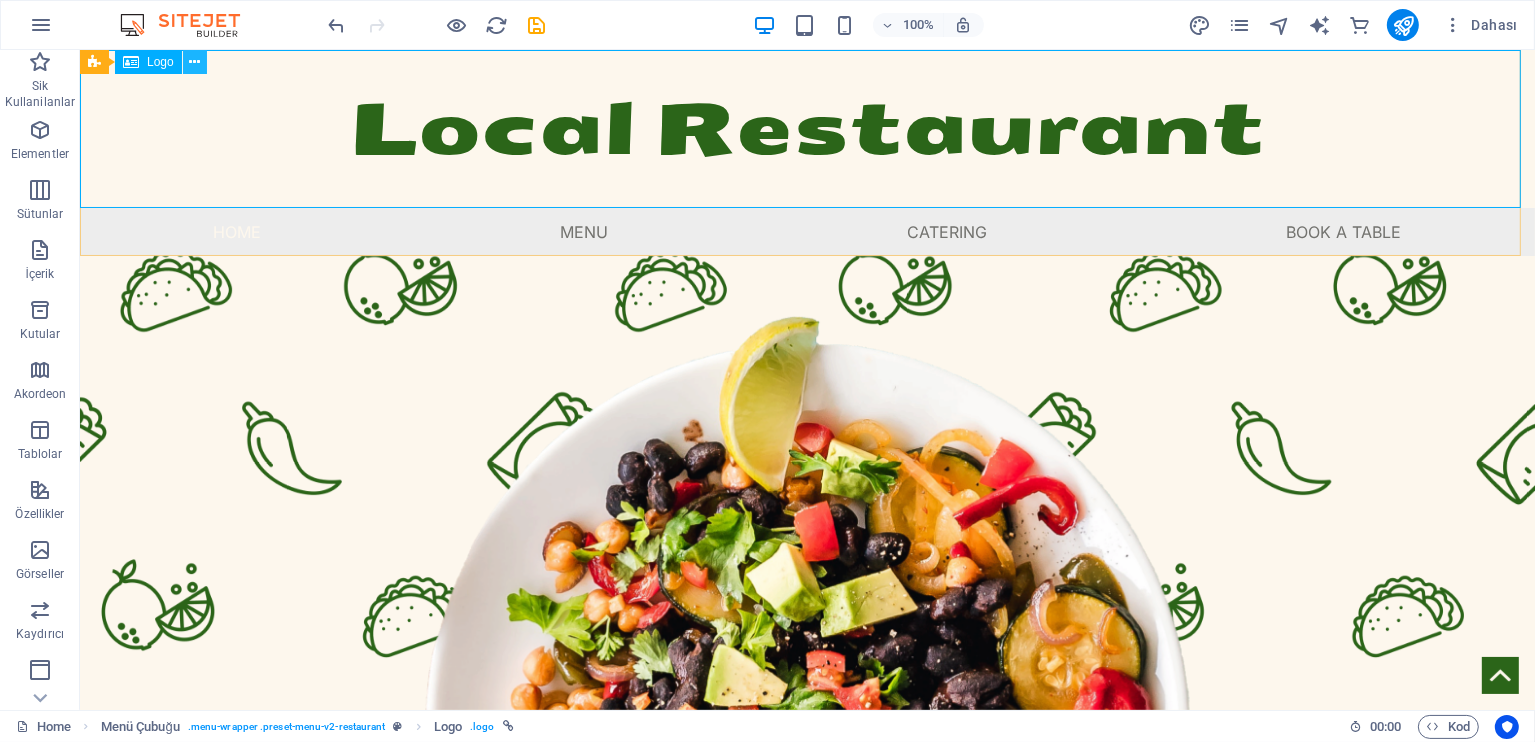 click at bounding box center [194, 62] 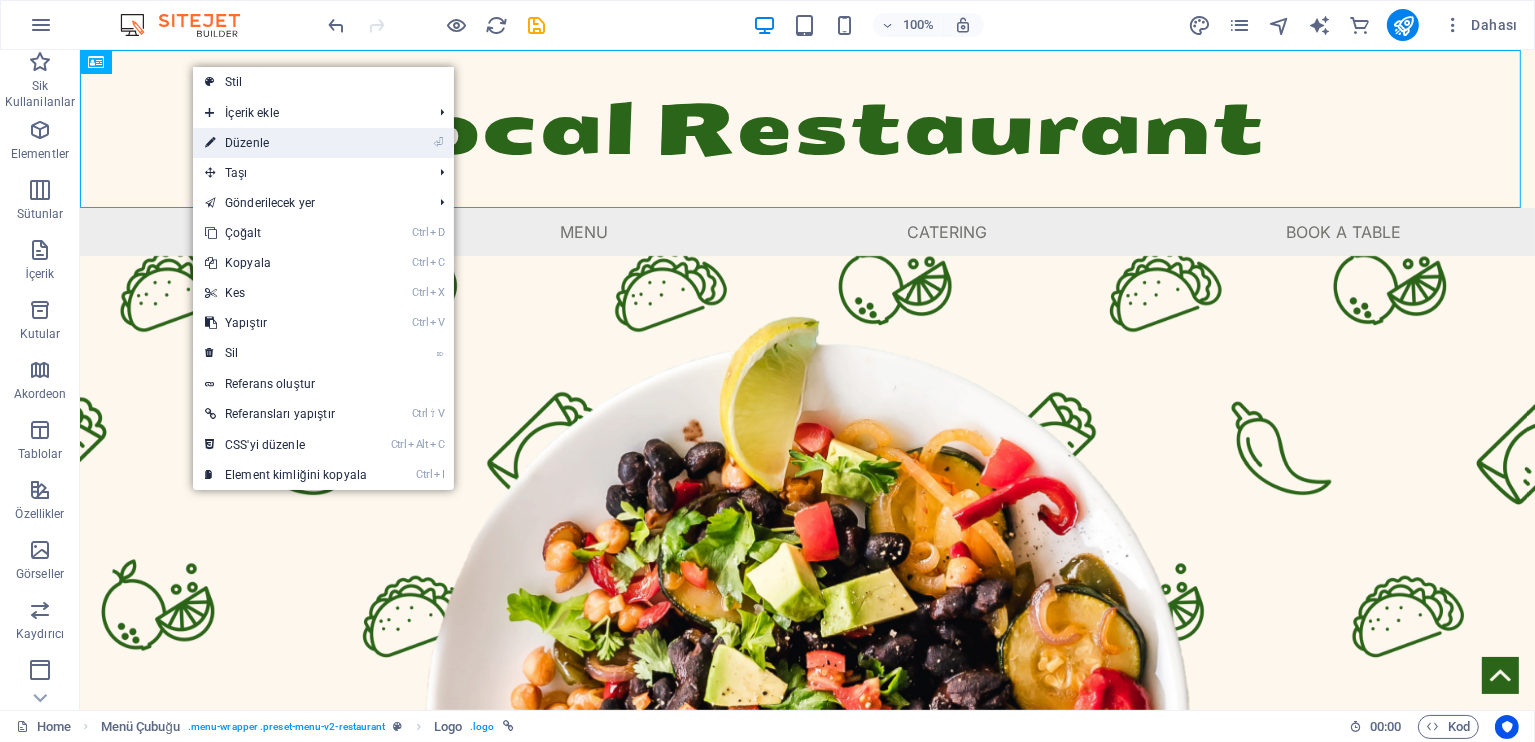 click on "⏎  Düzenle" at bounding box center [286, 143] 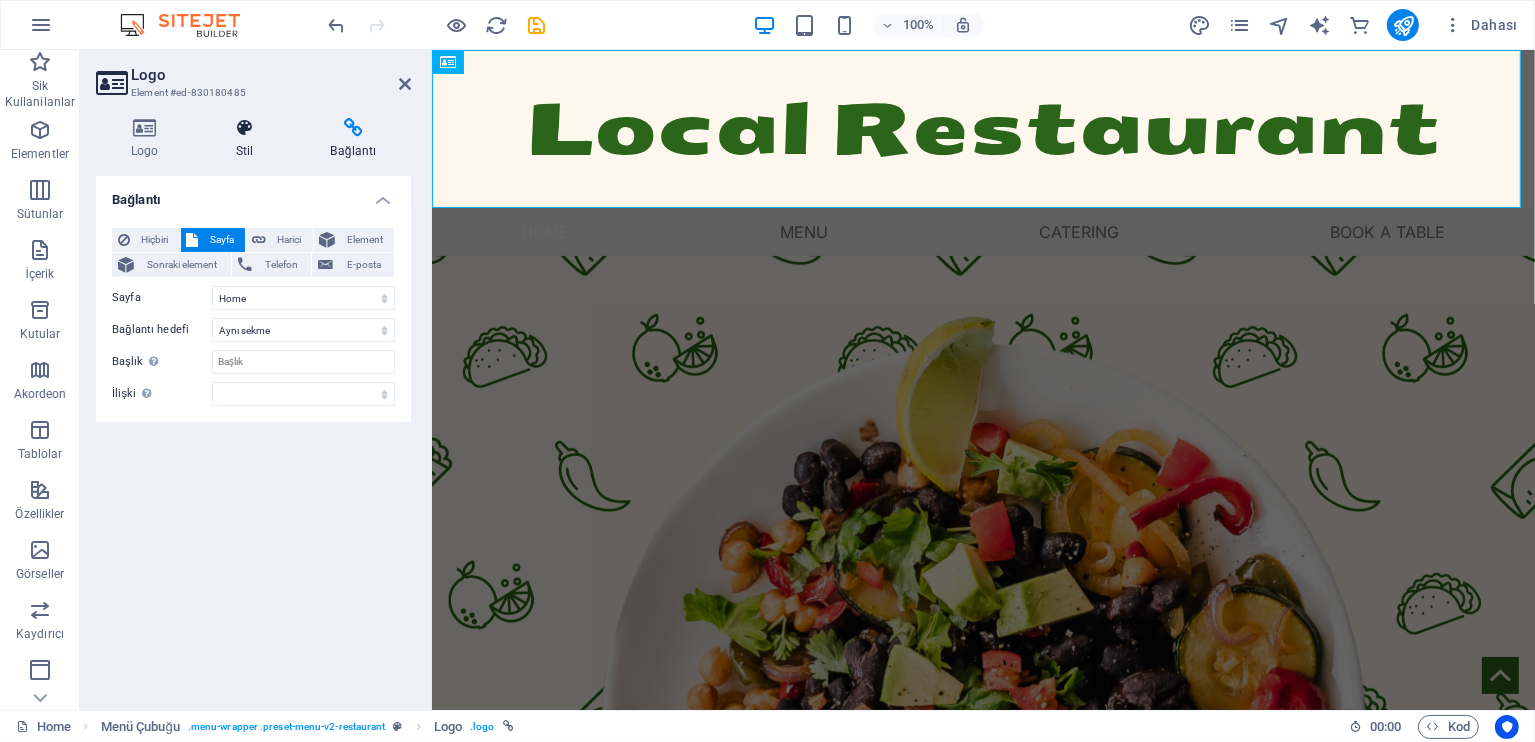 click on "Stil" at bounding box center [248, 139] 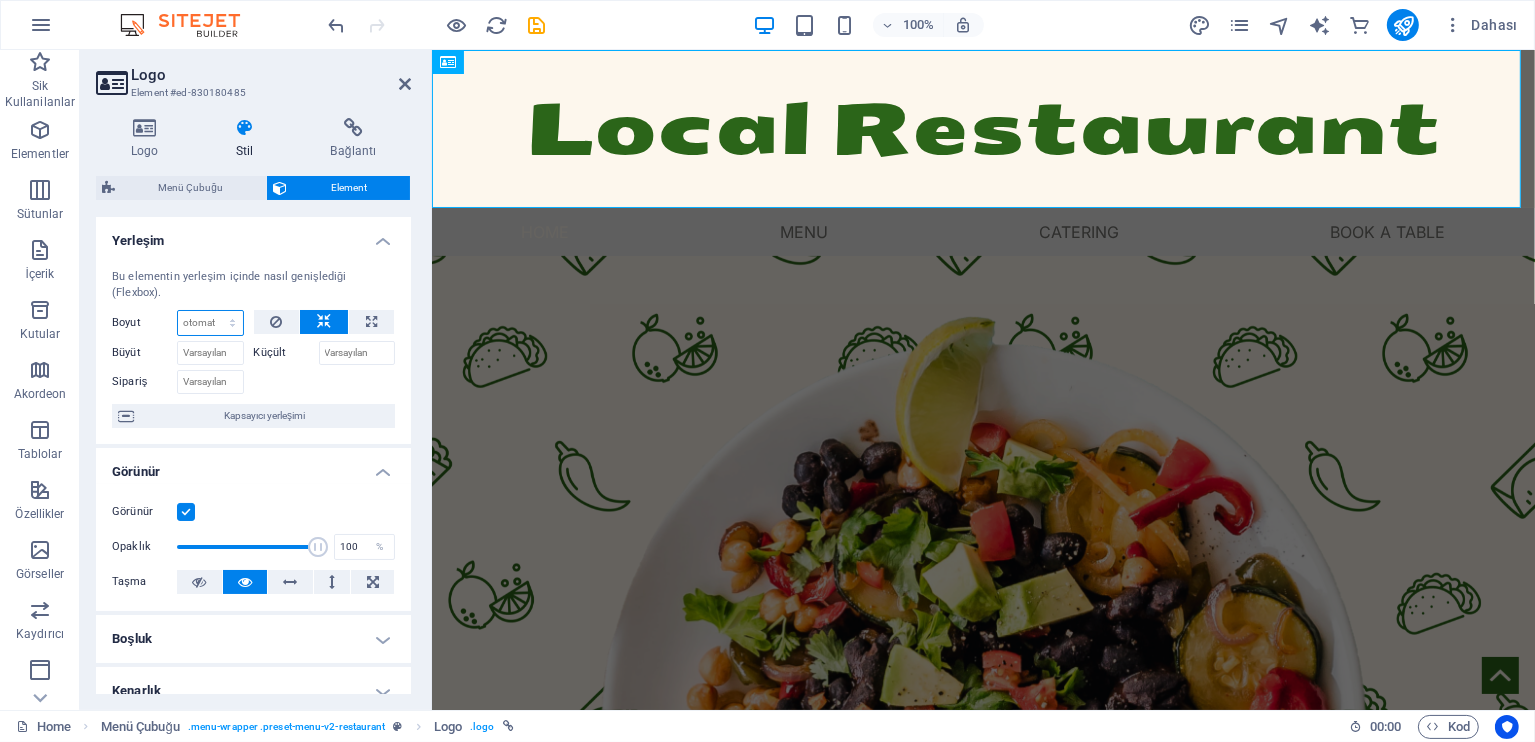 click on "Varsayılan otomatik px % 1/1 1/2 1/3 1/4 1/5 1/6 1/7 1/8 1/9 1/10" at bounding box center [210, 323] 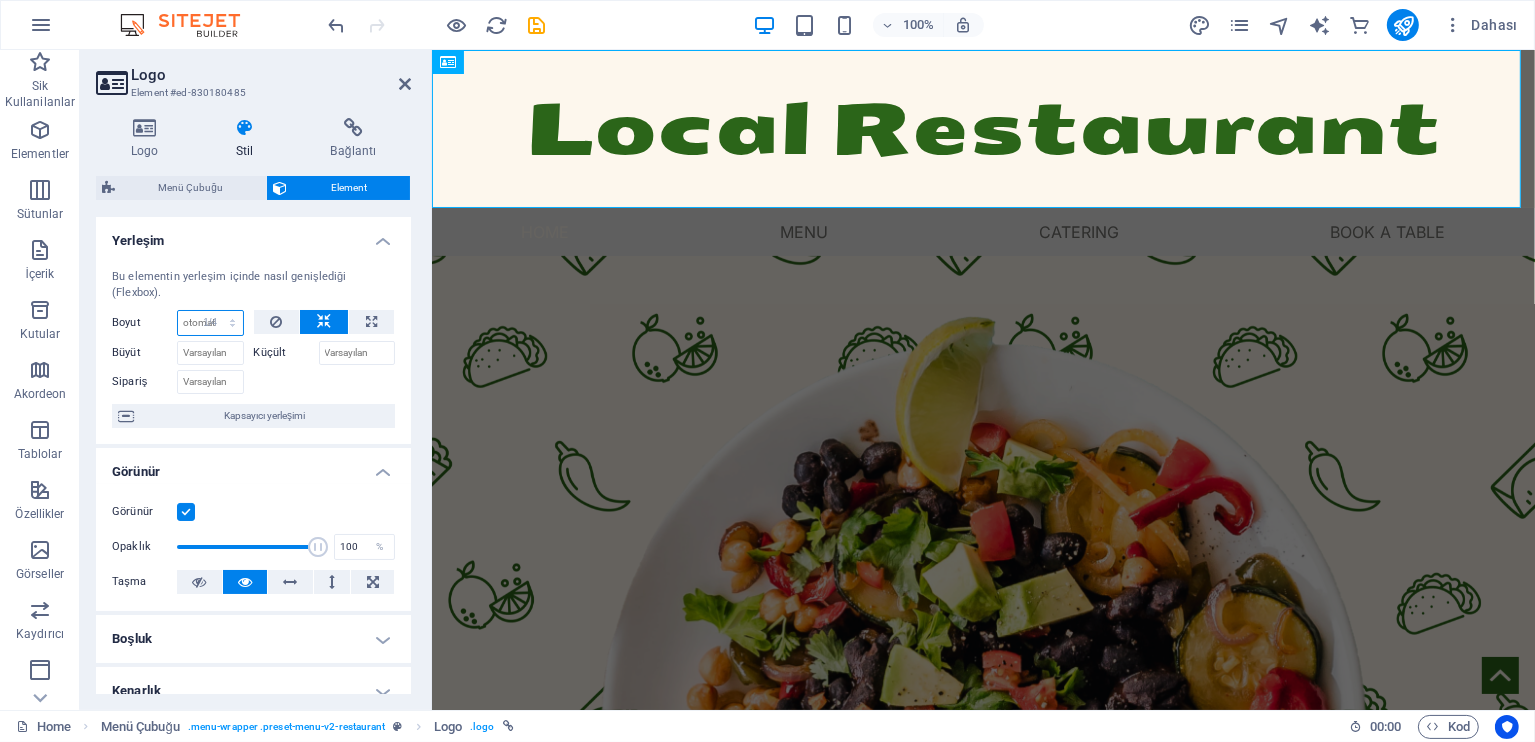 click on "Varsayılan otomatik px % 1/1 1/2 1/3 1/4 1/5 1/6 1/7 1/8 1/9 1/10" at bounding box center (210, 323) 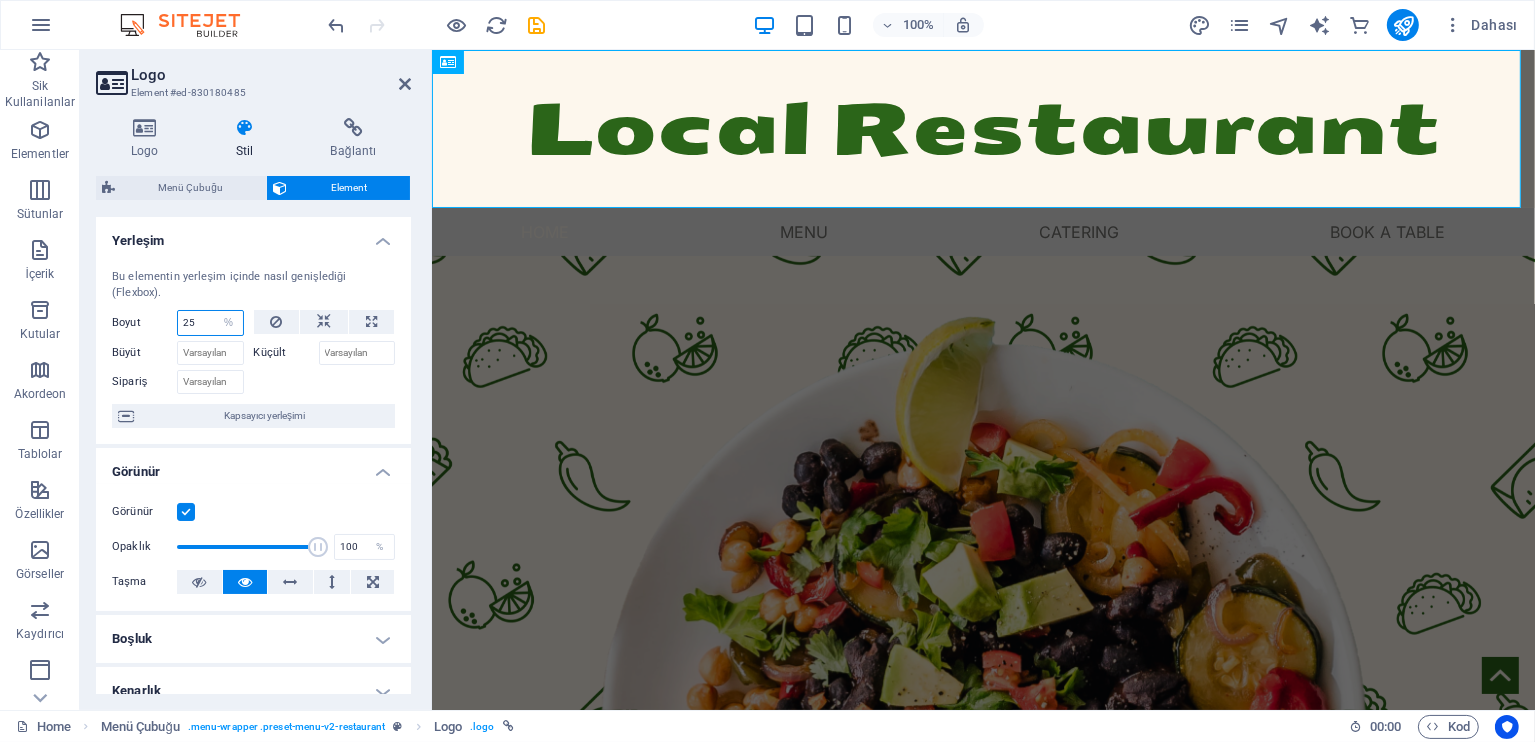 click on "25" at bounding box center [210, 323] 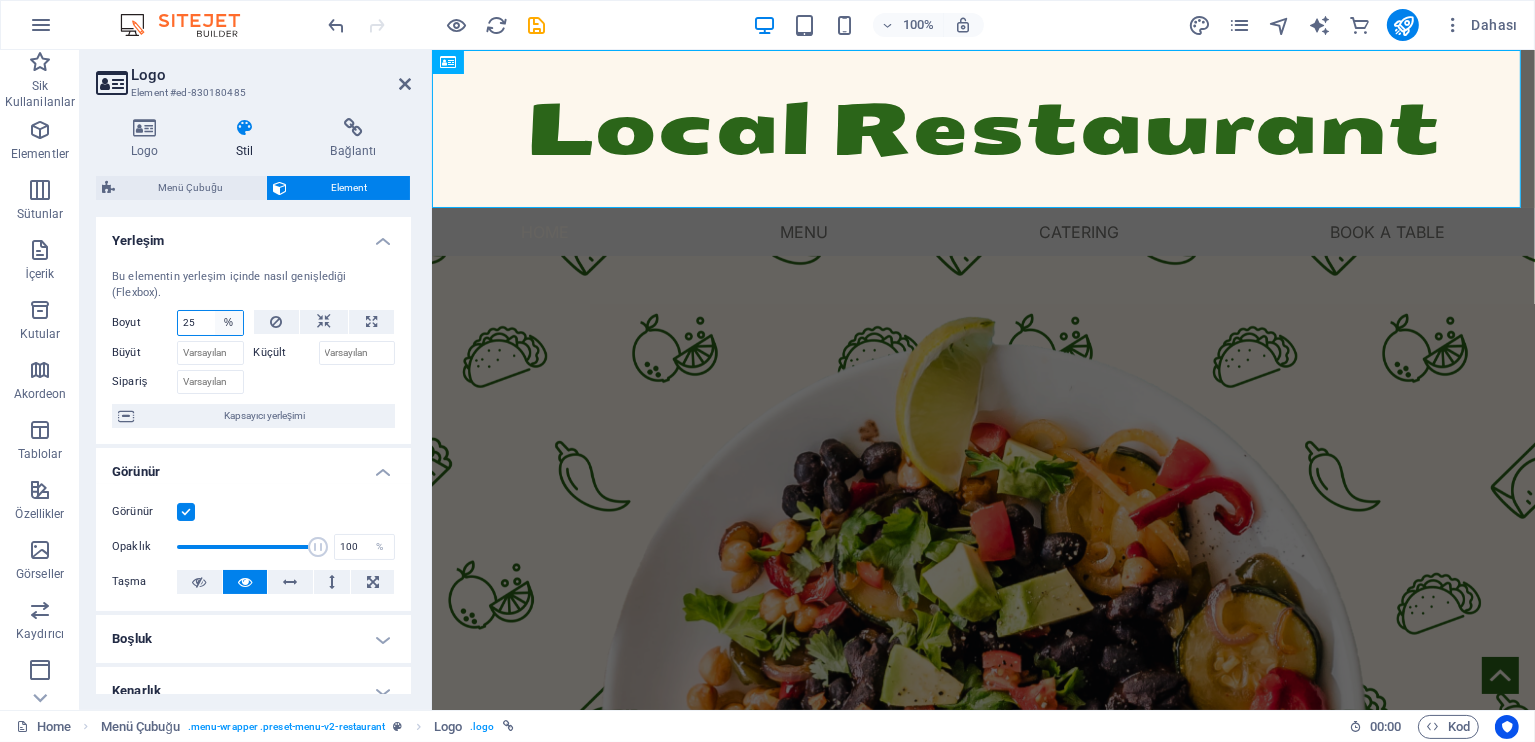 click on "Varsayılan otomatik px % 1/1 1/2 1/3 1/4 1/5 1/6 1/7 1/8 1/9 1/10" at bounding box center (229, 323) 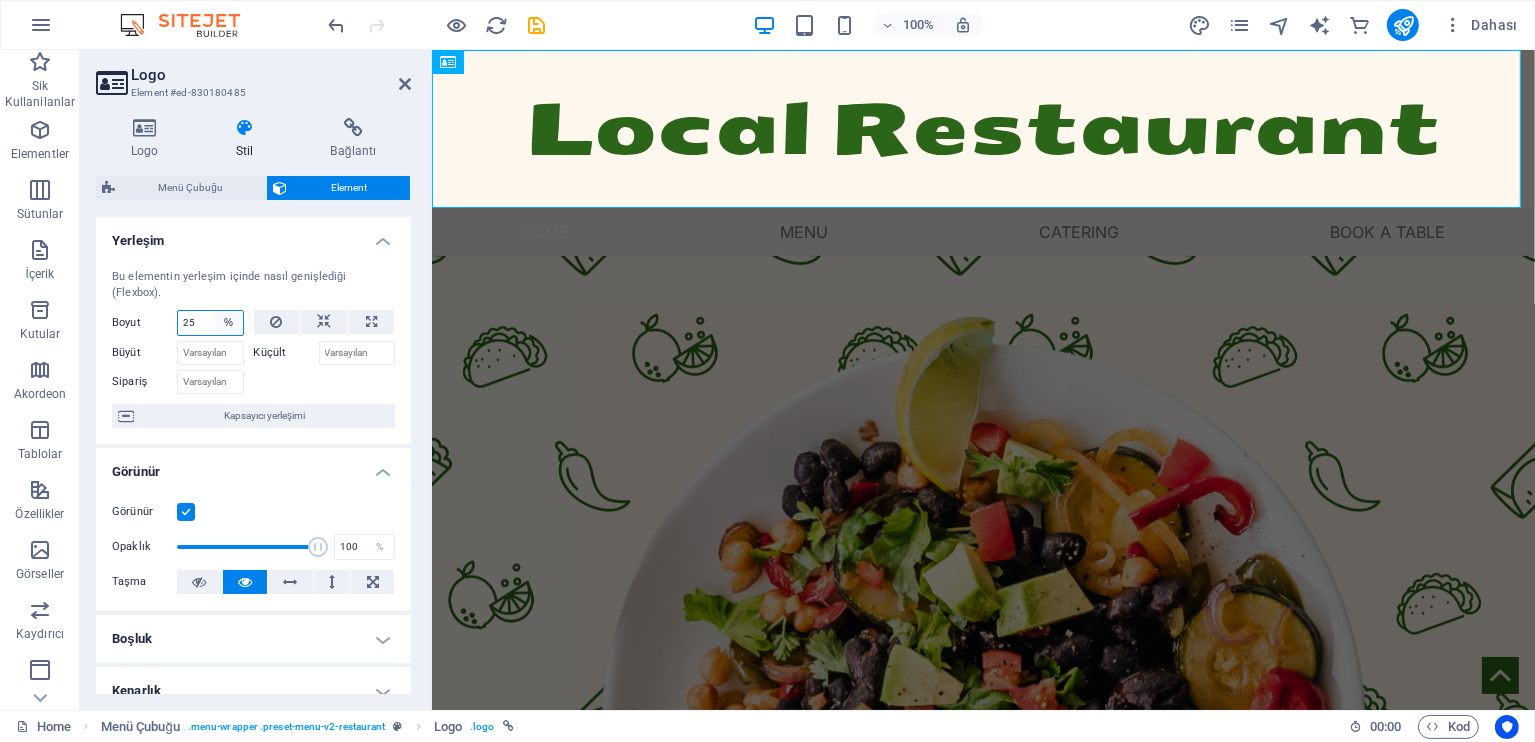 select on "px" 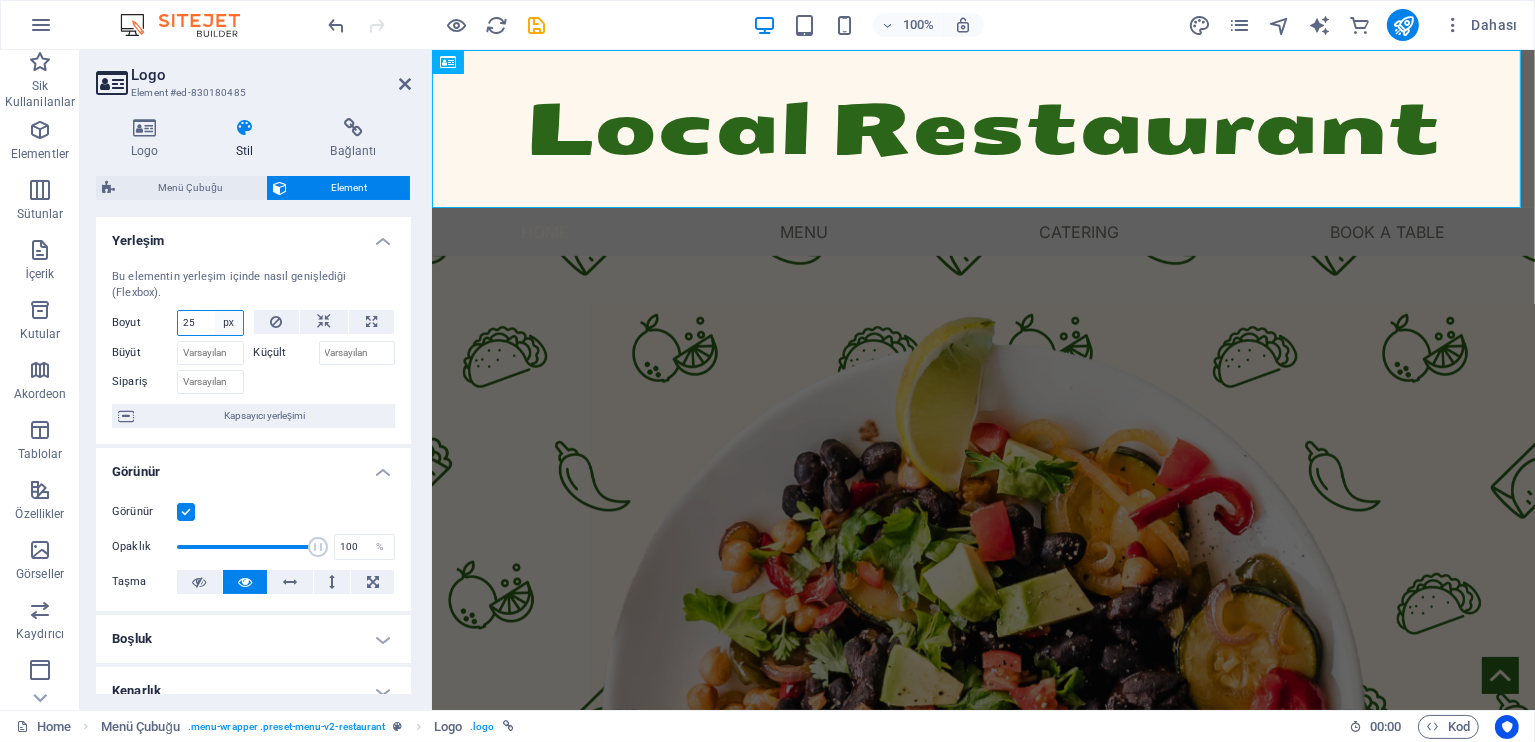 click on "Varsayılan otomatik px % 1/1 1/2 1/3 1/4 1/5 1/6 1/7 1/8 1/9 1/10" at bounding box center (229, 323) 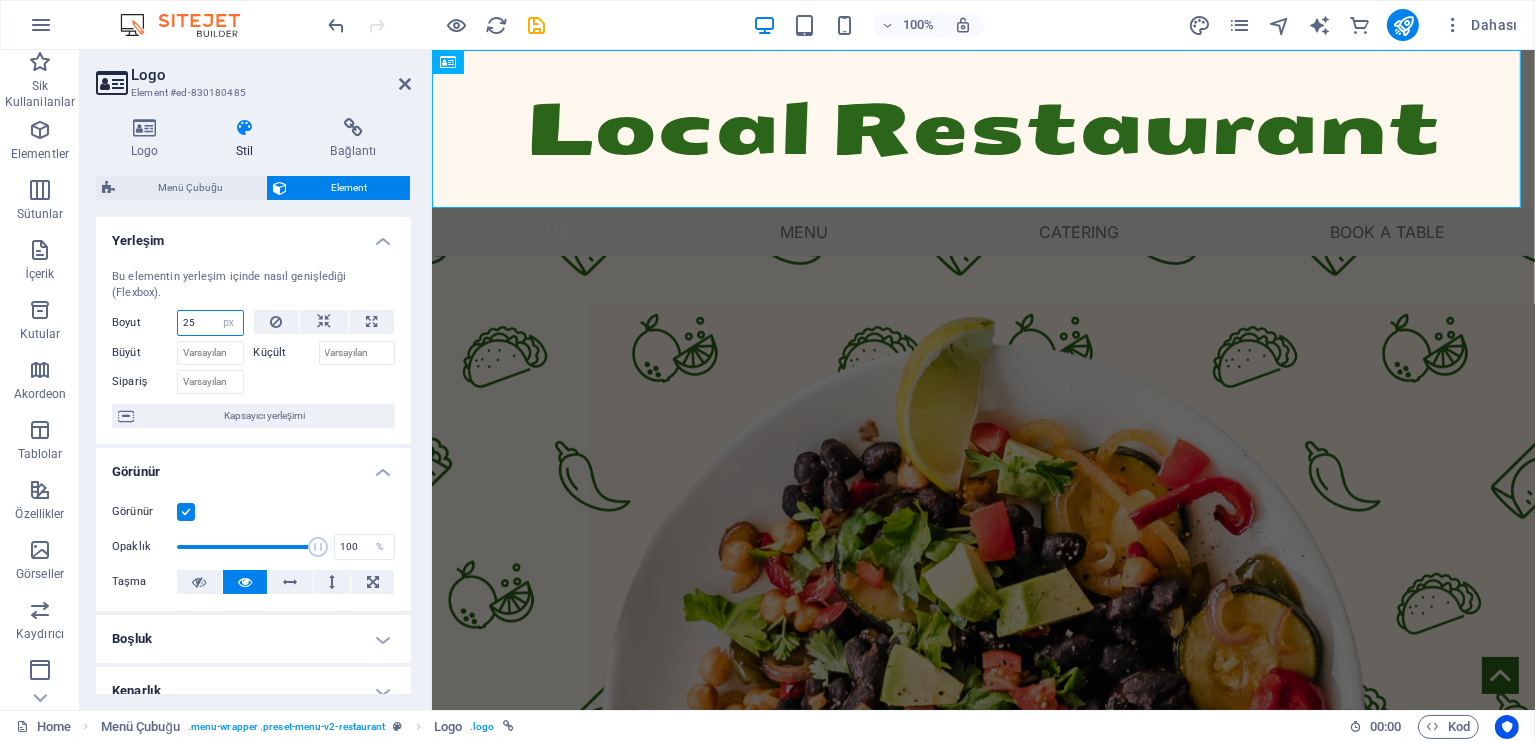 click on "25" at bounding box center (210, 323) 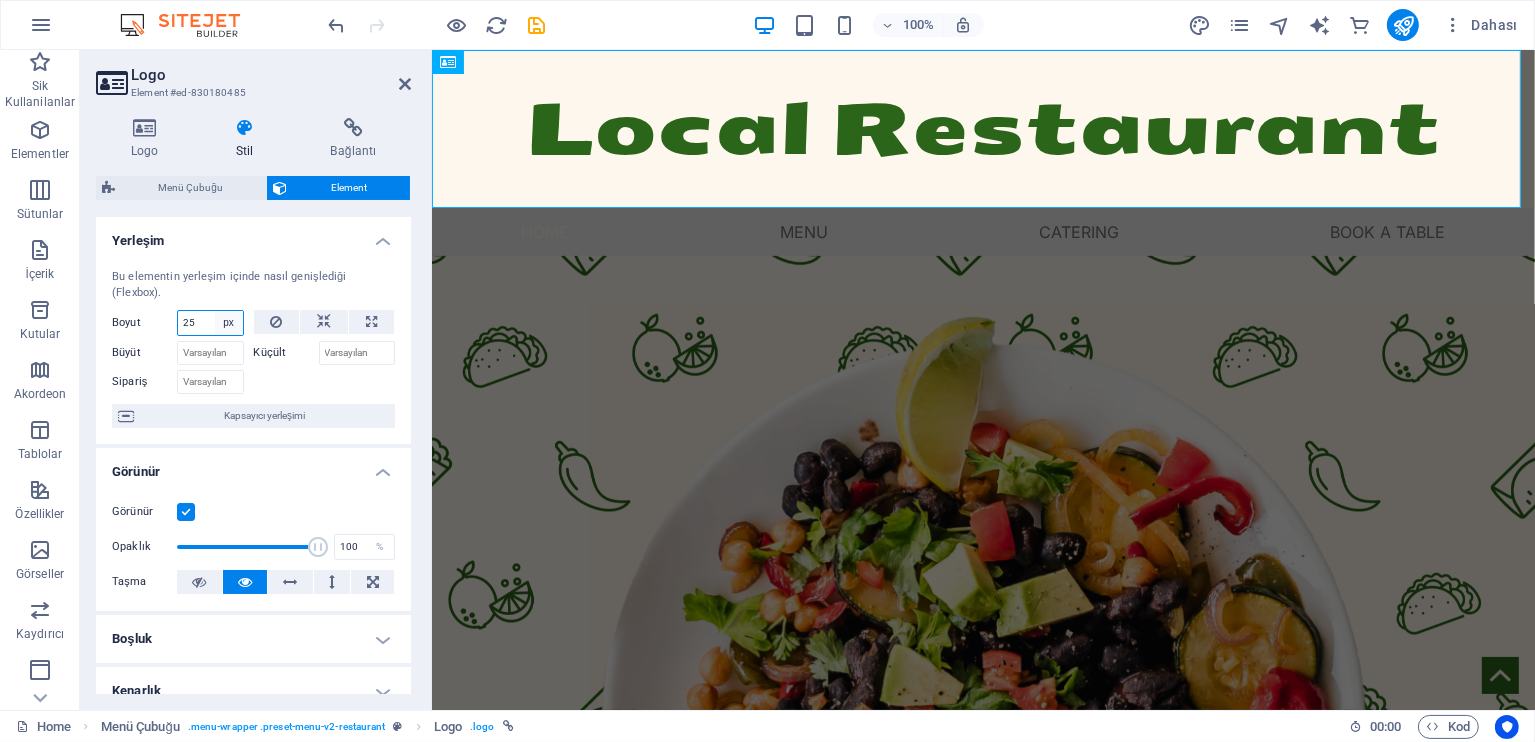 click on "Varsayılan otomatik px % 1/1 1/2 1/3 1/4 1/5 1/6 1/7 1/8 1/9 1/10" at bounding box center (229, 323) 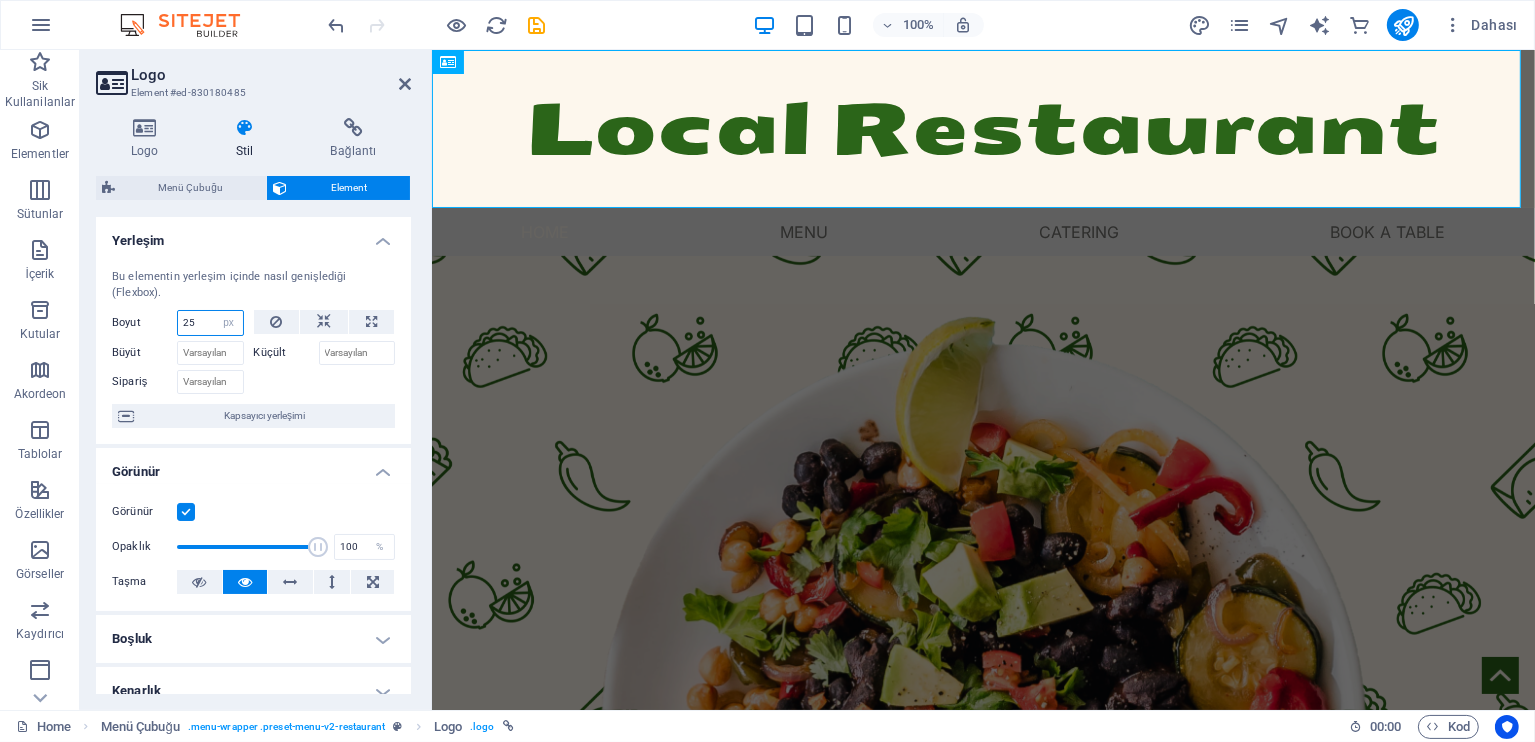 click on "25" at bounding box center (210, 323) 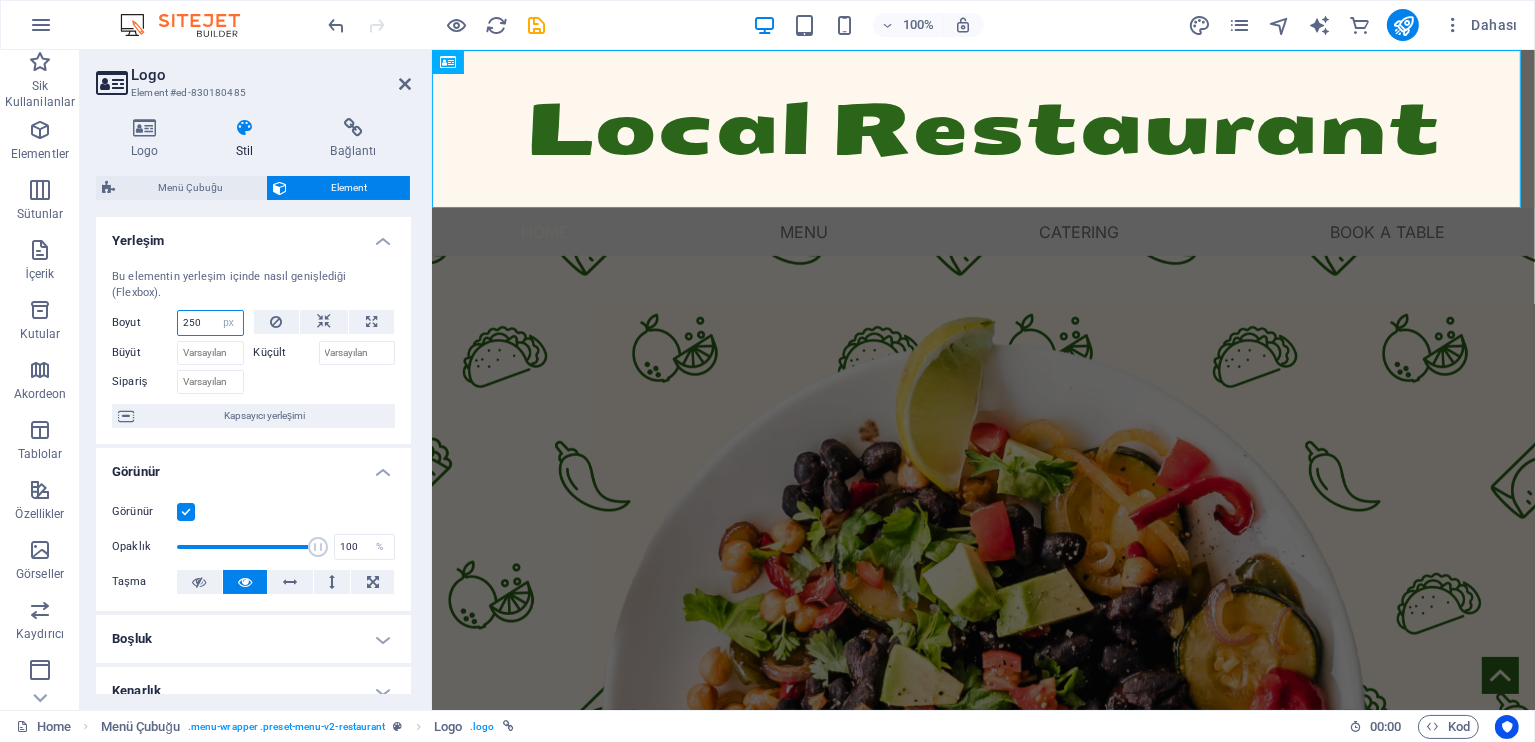 type on "250" 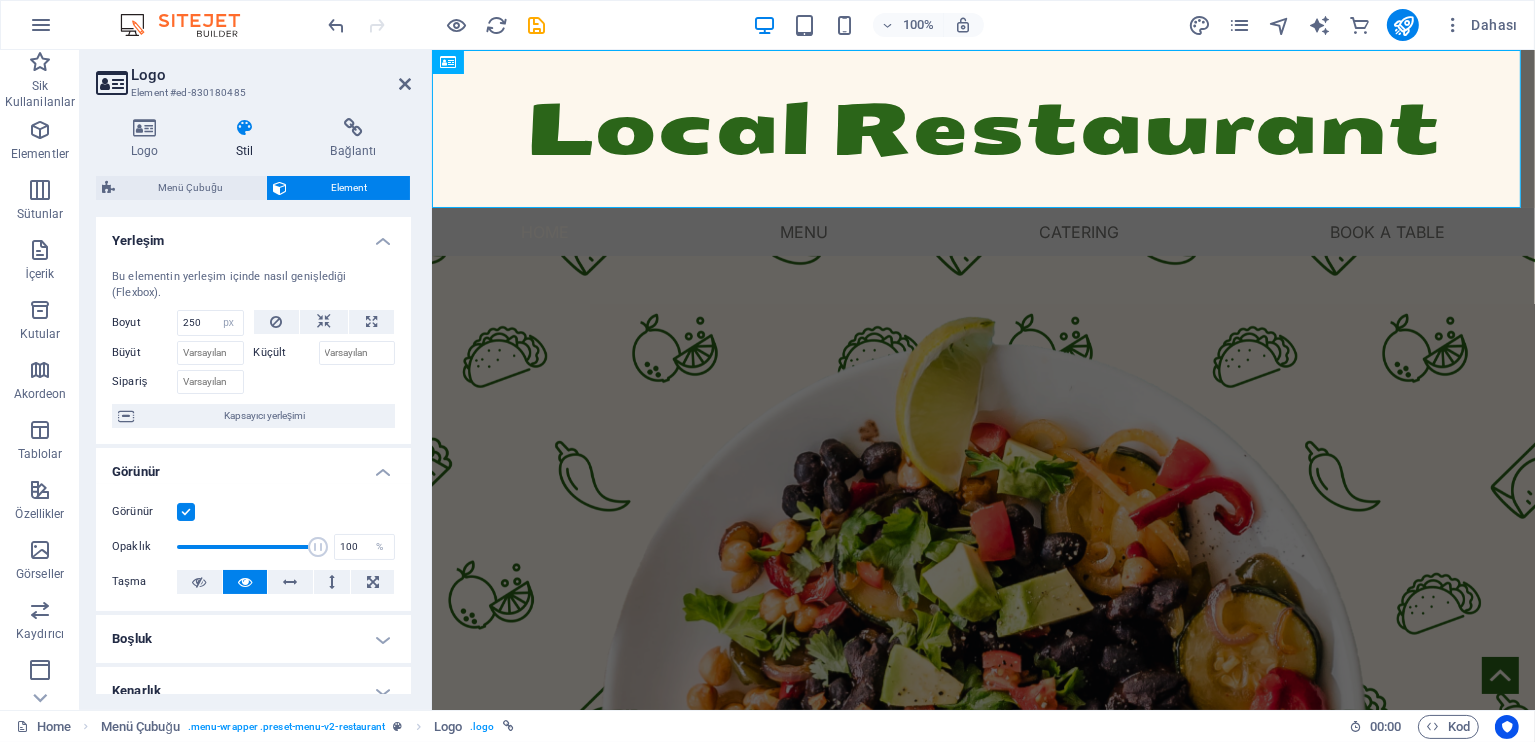 click at bounding box center [325, 379] 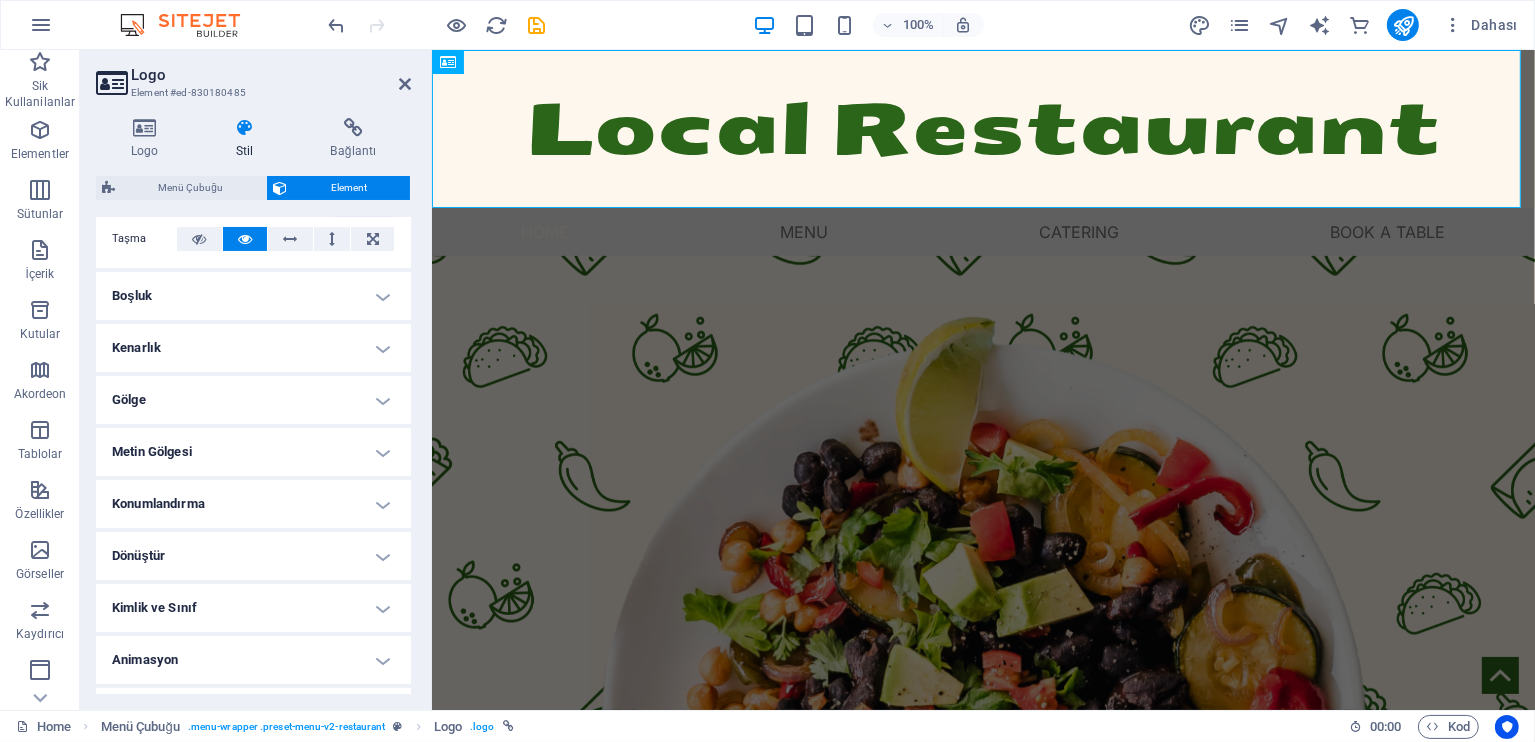 scroll, scrollTop: 384, scrollLeft: 0, axis: vertical 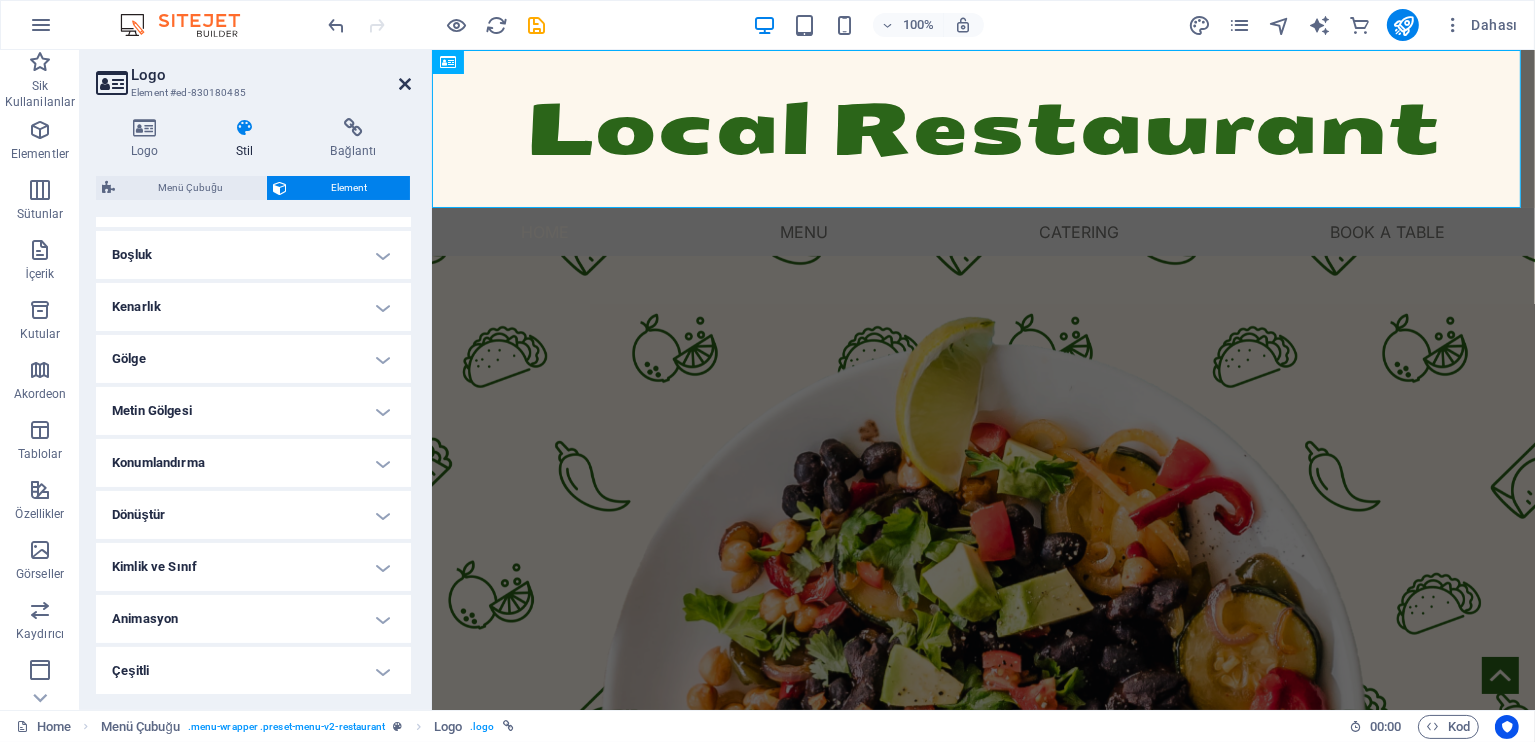 drag, startPoint x: 402, startPoint y: 86, endPoint x: 399, endPoint y: 72, distance: 14.3178215 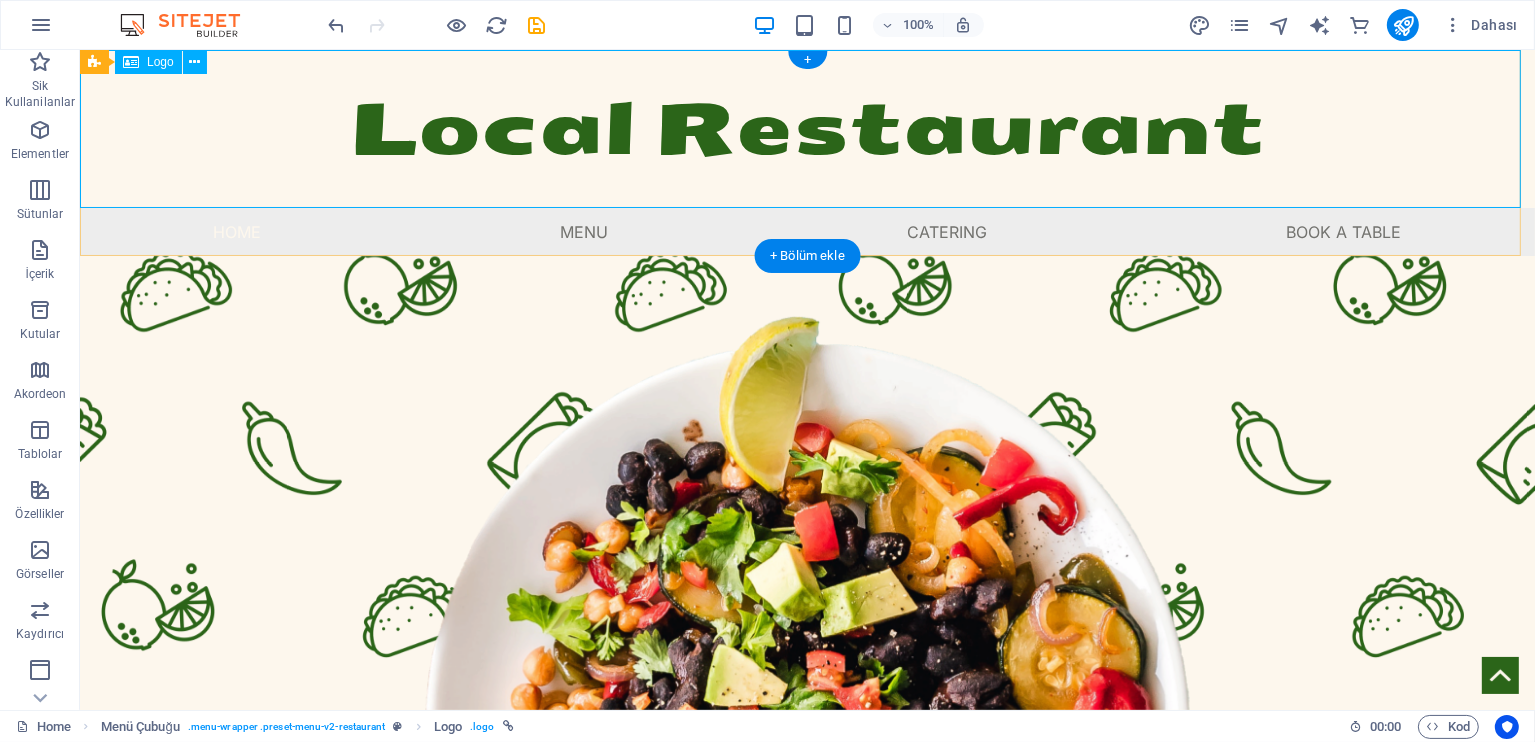 click on "Local Restaurant" at bounding box center [806, 129] 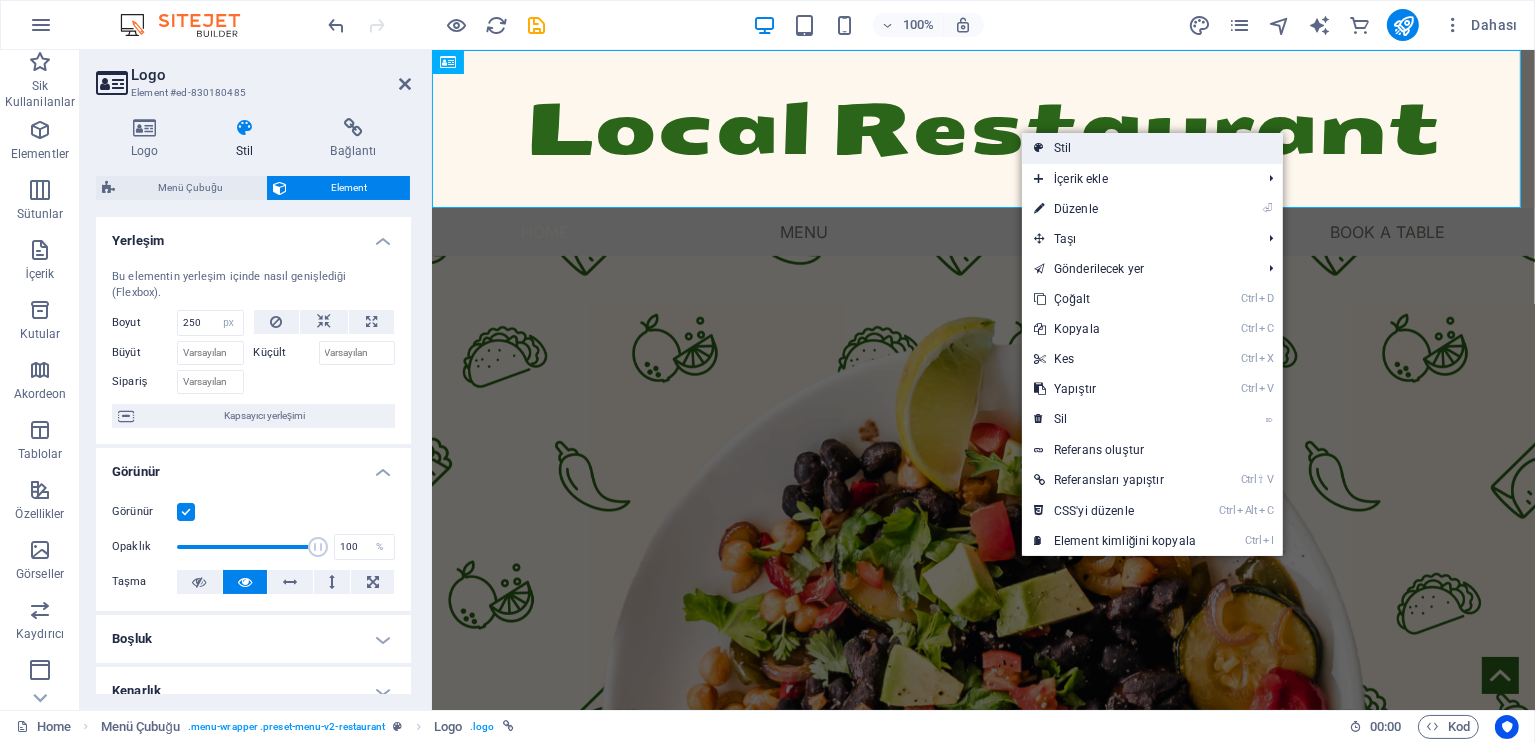 click on "Stil" at bounding box center [1152, 148] 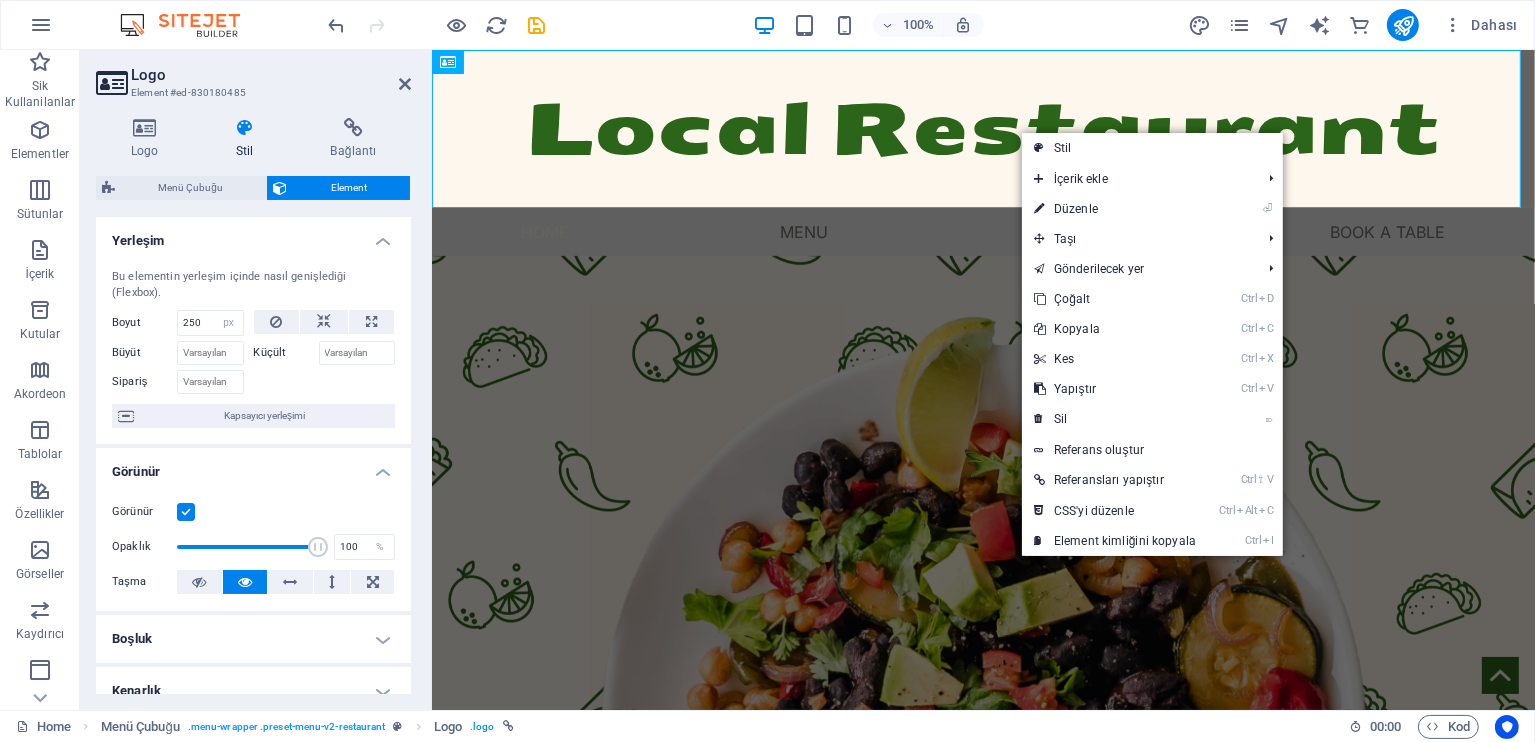 select on "rem" 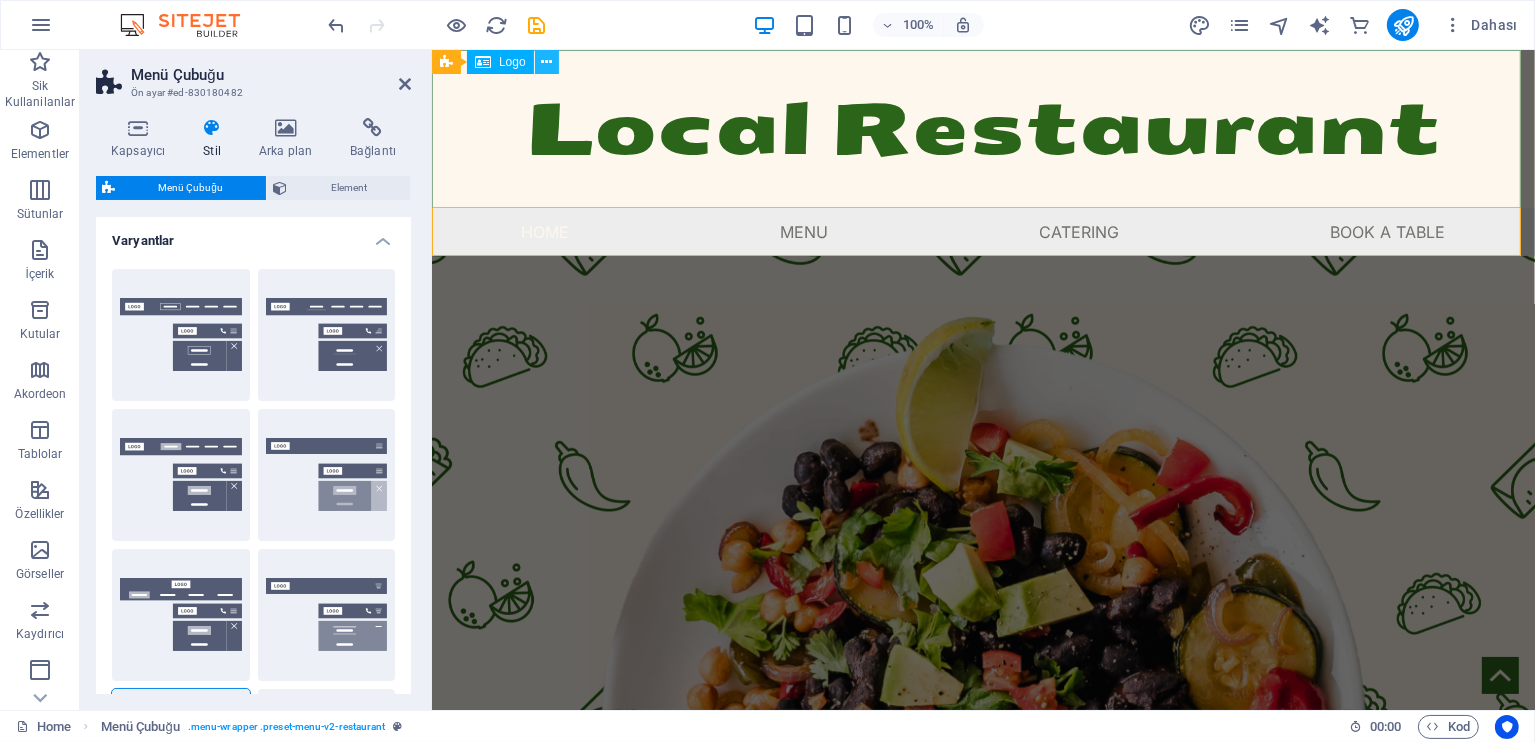 click at bounding box center [546, 62] 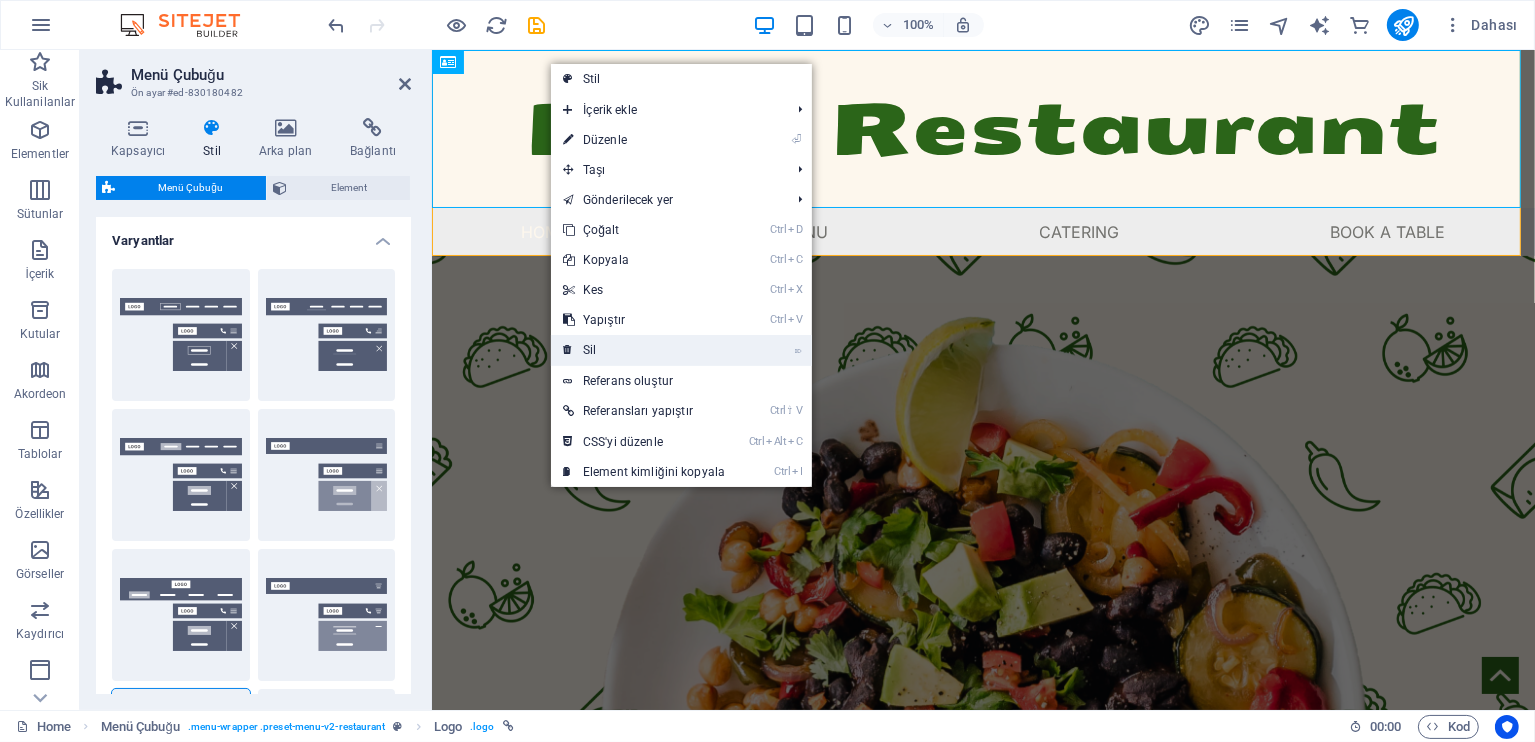 click on "⌦  Sil" at bounding box center [644, 350] 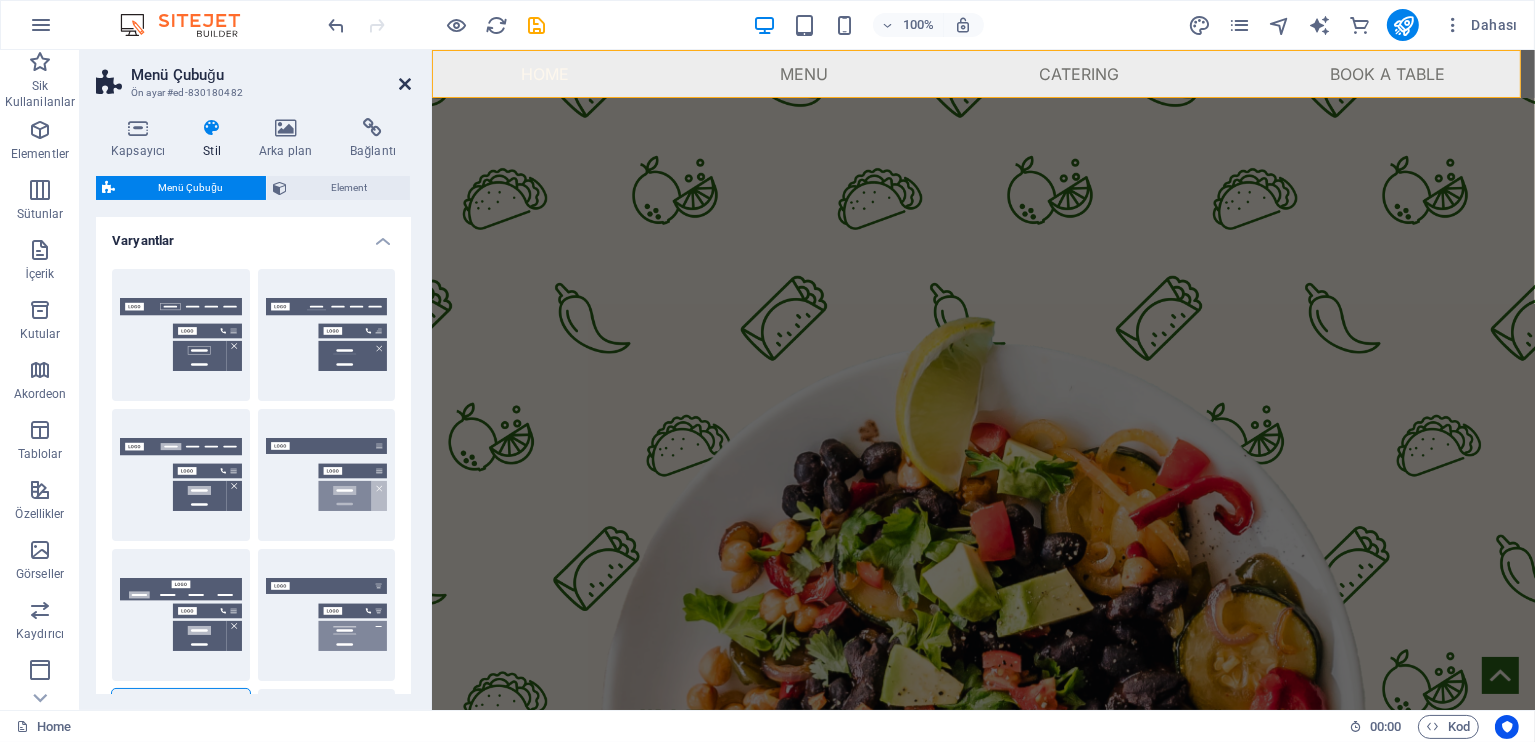 click at bounding box center [405, 84] 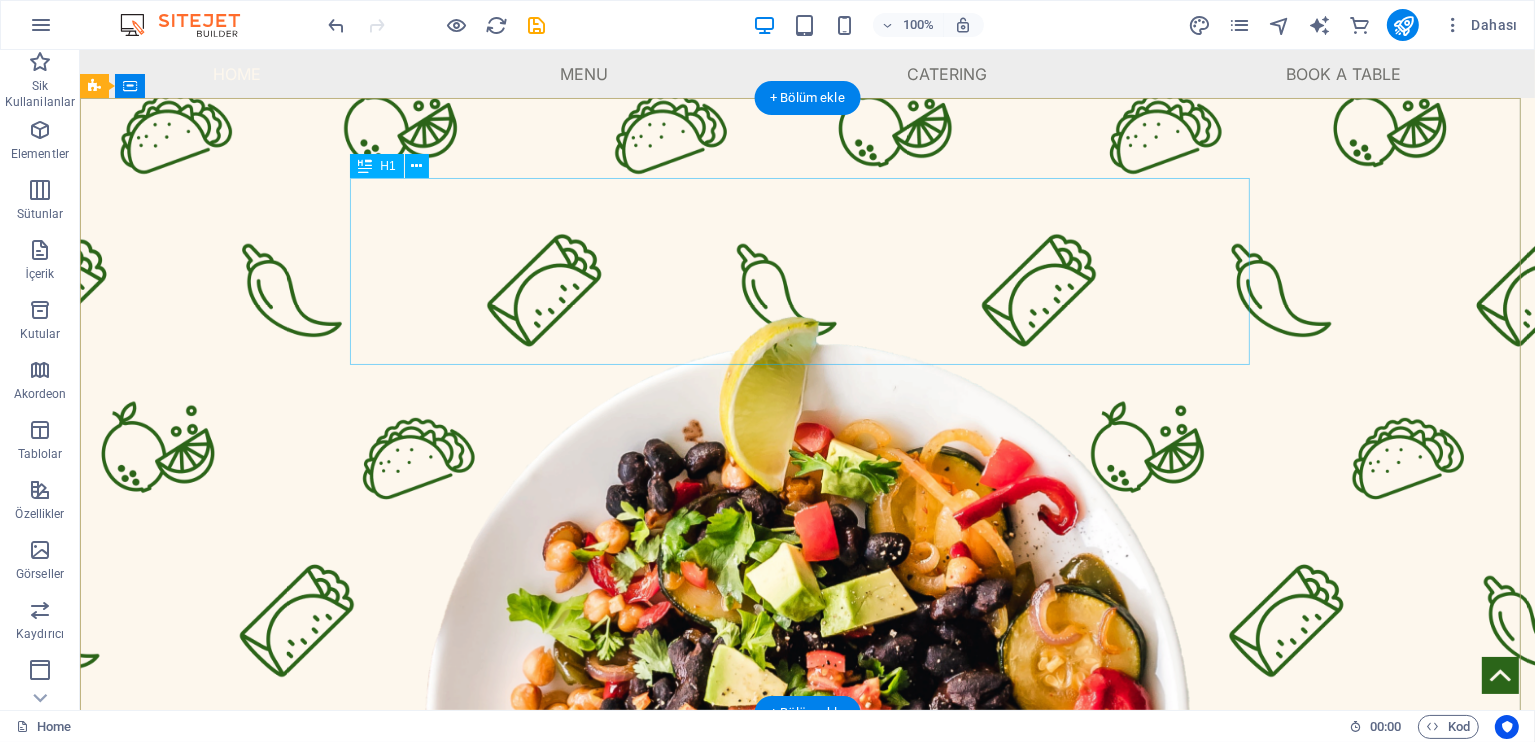click on "Traditional Mexican Quisine" at bounding box center [807, 886] 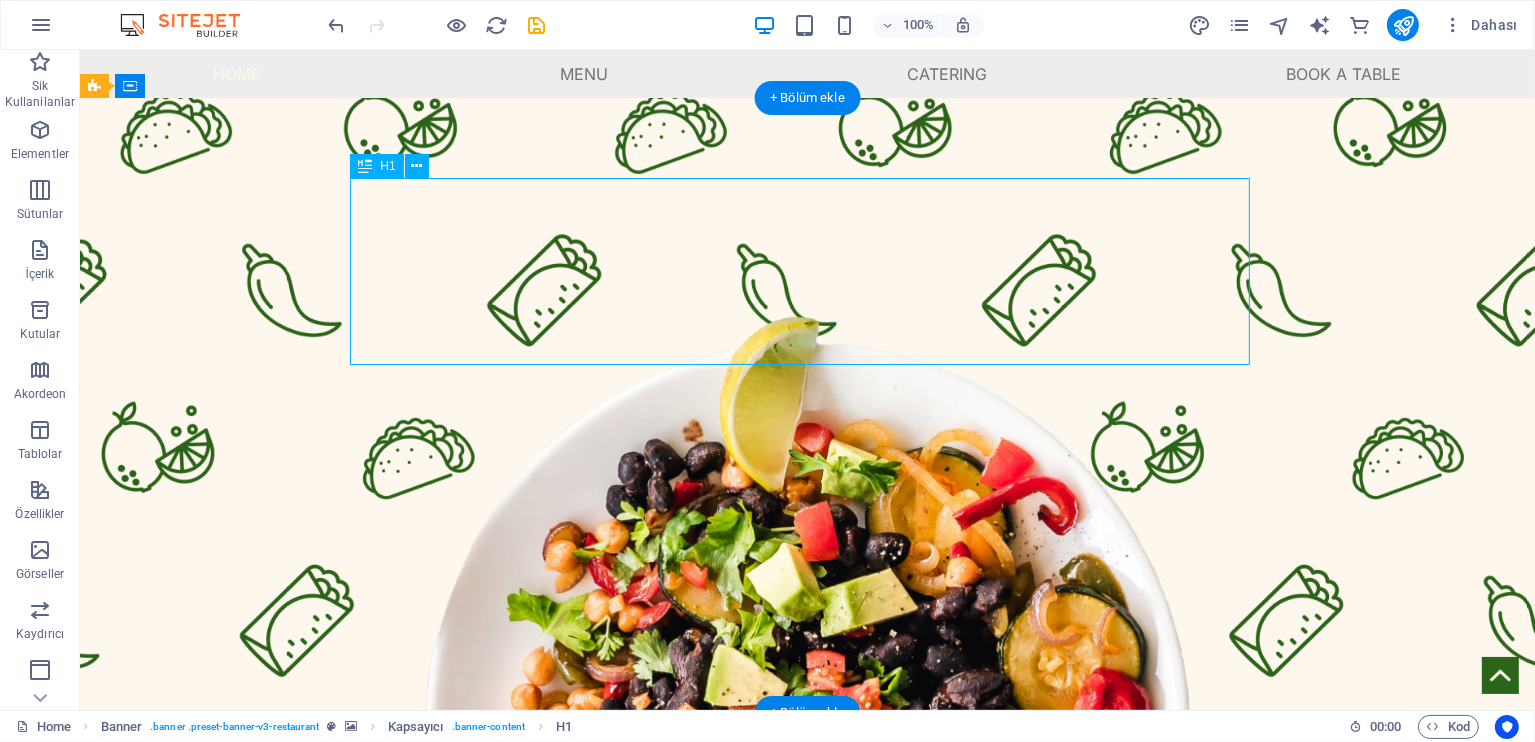 click on "Traditional Mexican Quisine" at bounding box center [807, 886] 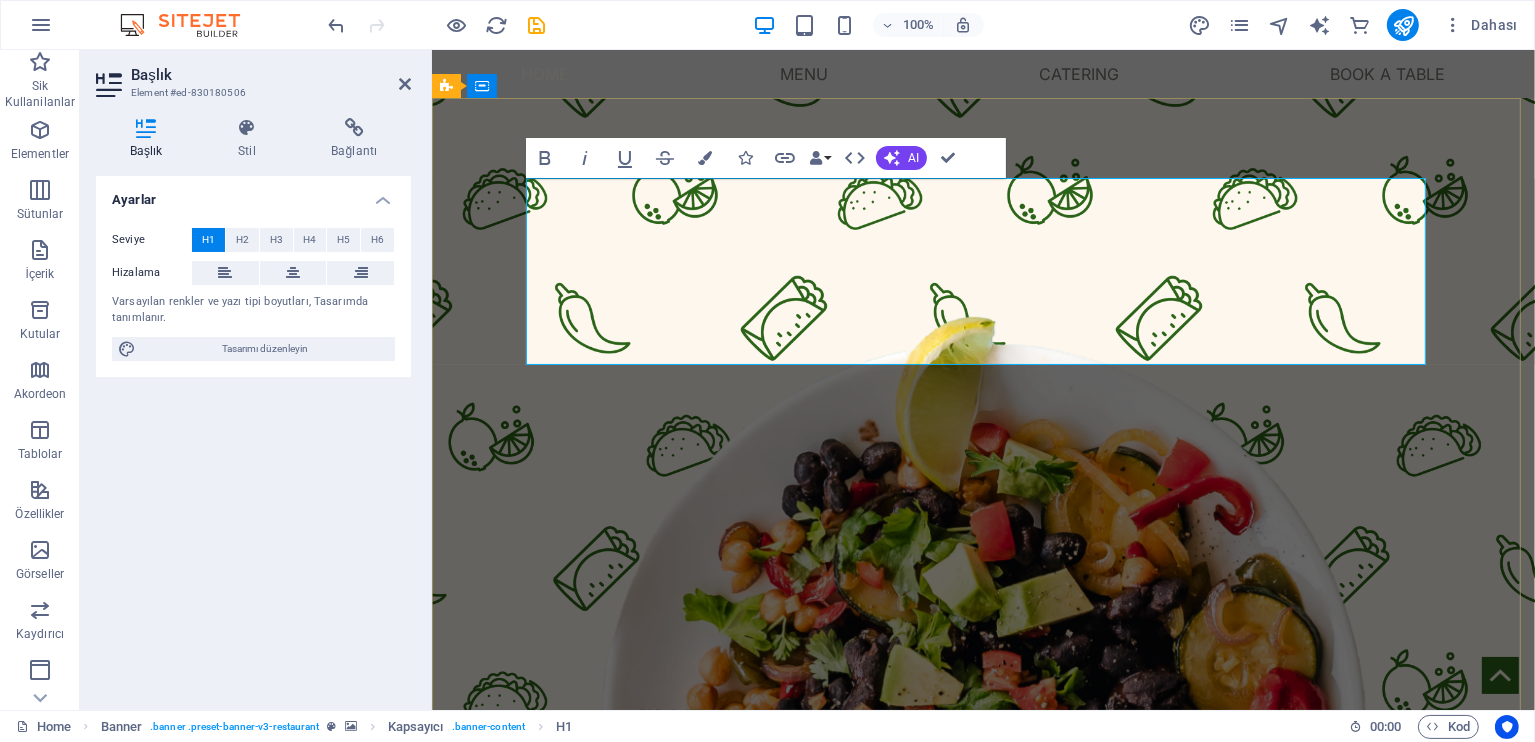 type 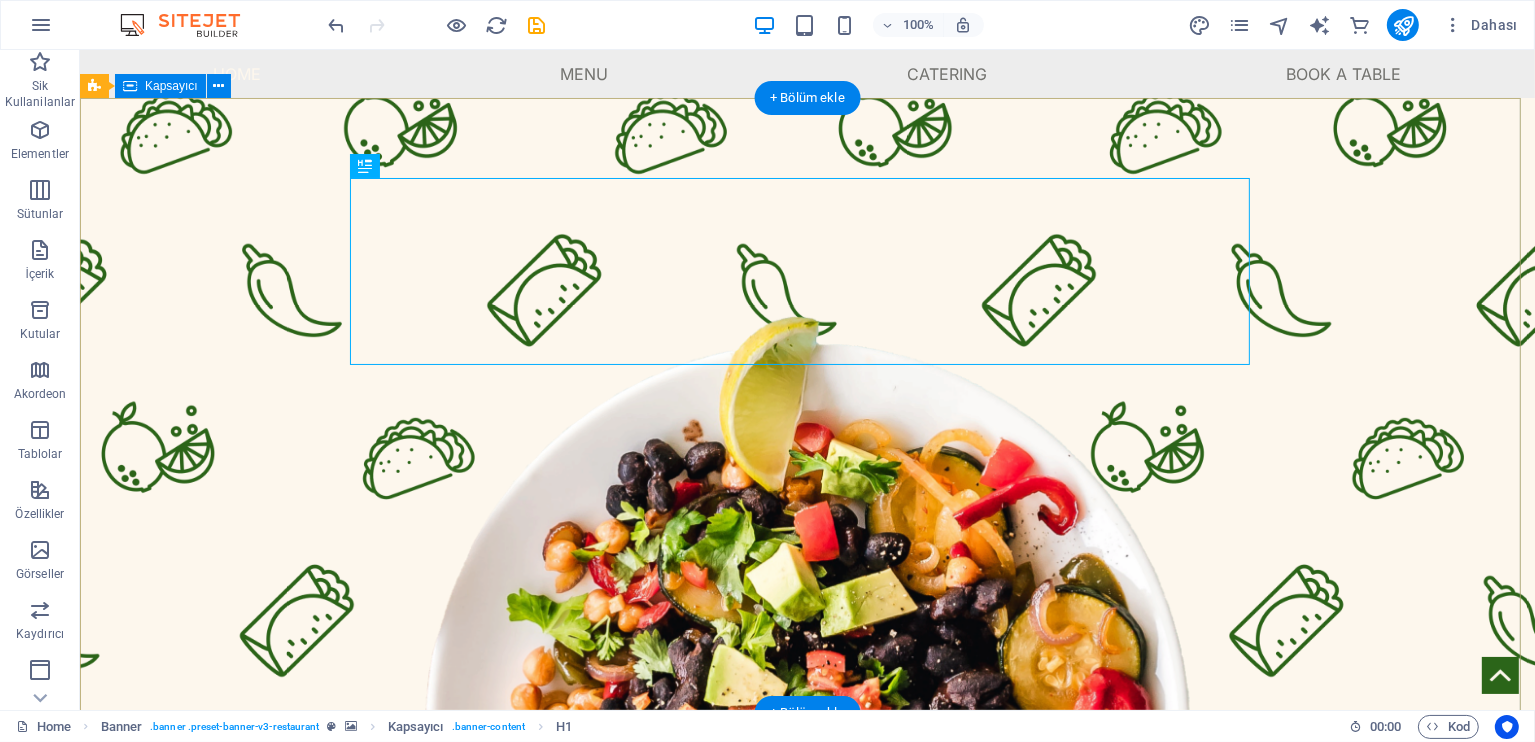 click on "Local Restaurant Lorem ipsum dolor sit amet consectetur. Diam cursus faucibus hac tempor faucibus mattis. book now" at bounding box center (806, 911) 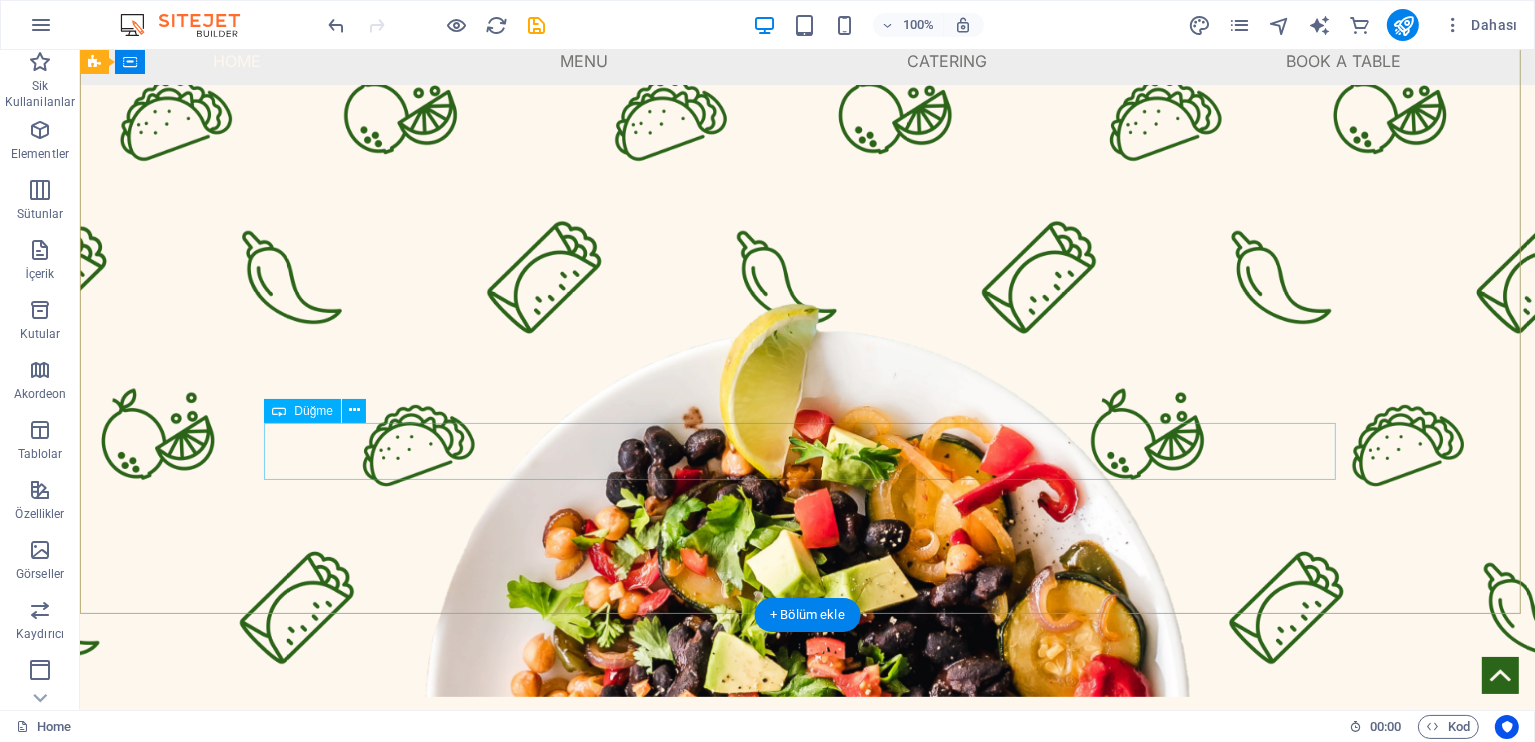 scroll, scrollTop: 0, scrollLeft: 0, axis: both 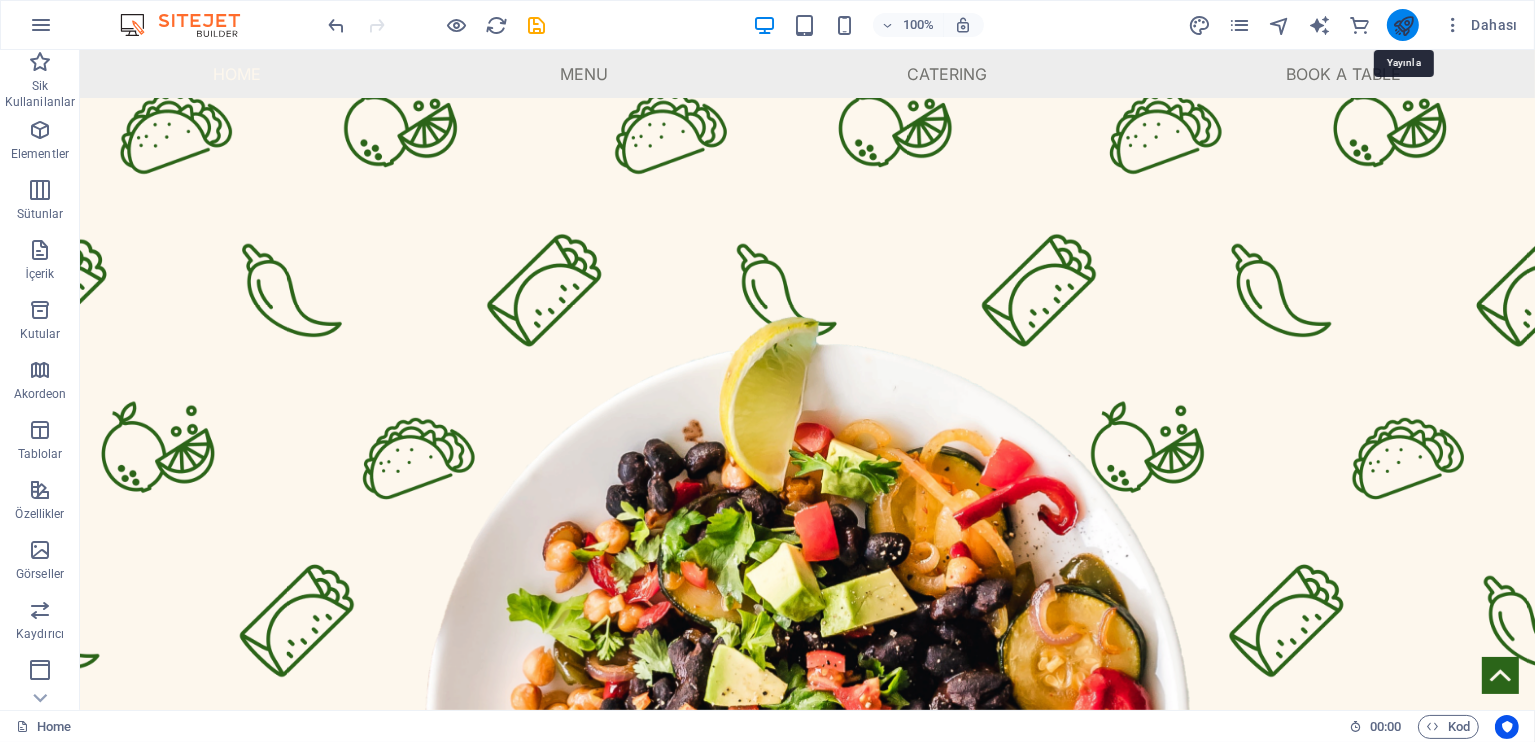 click at bounding box center (1403, 25) 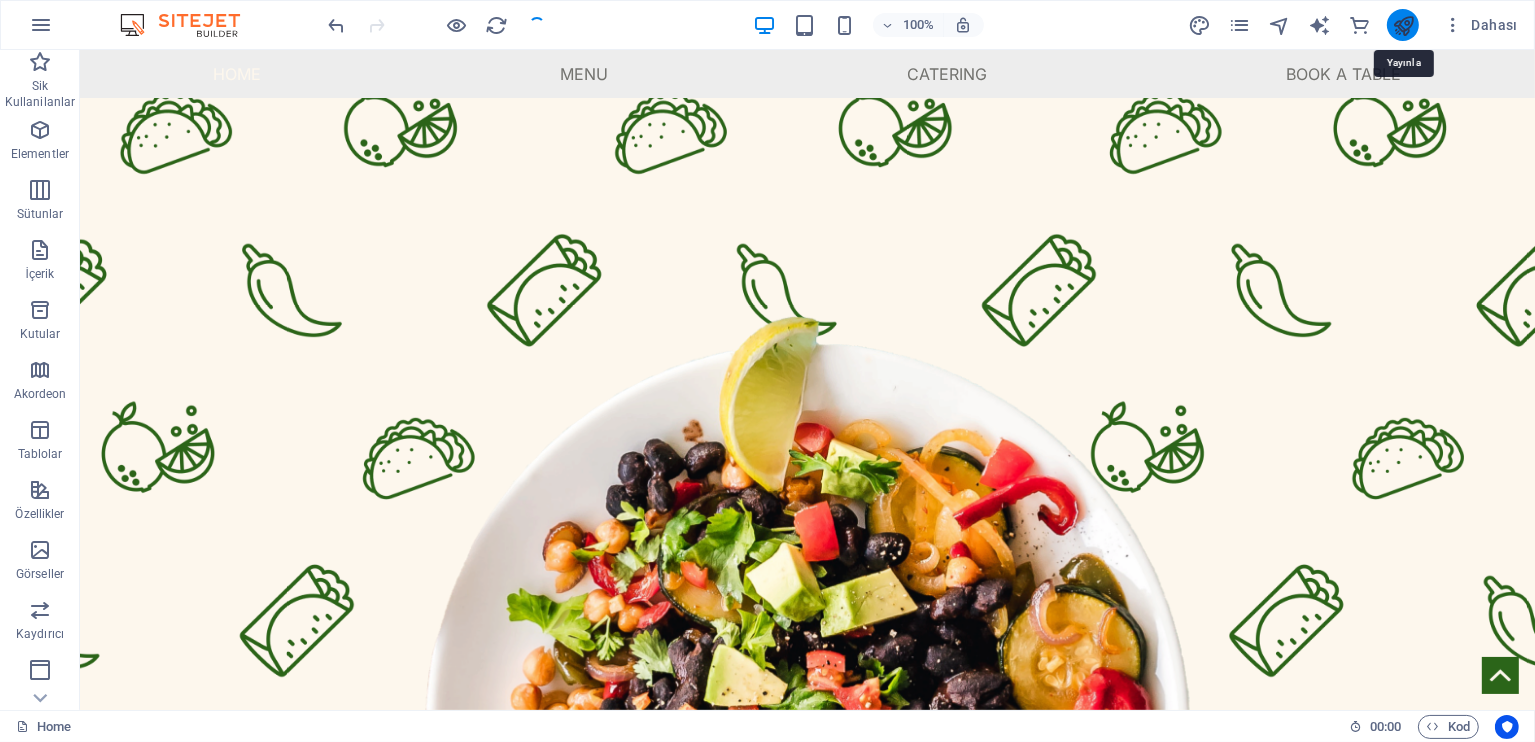 click at bounding box center (1403, 25) 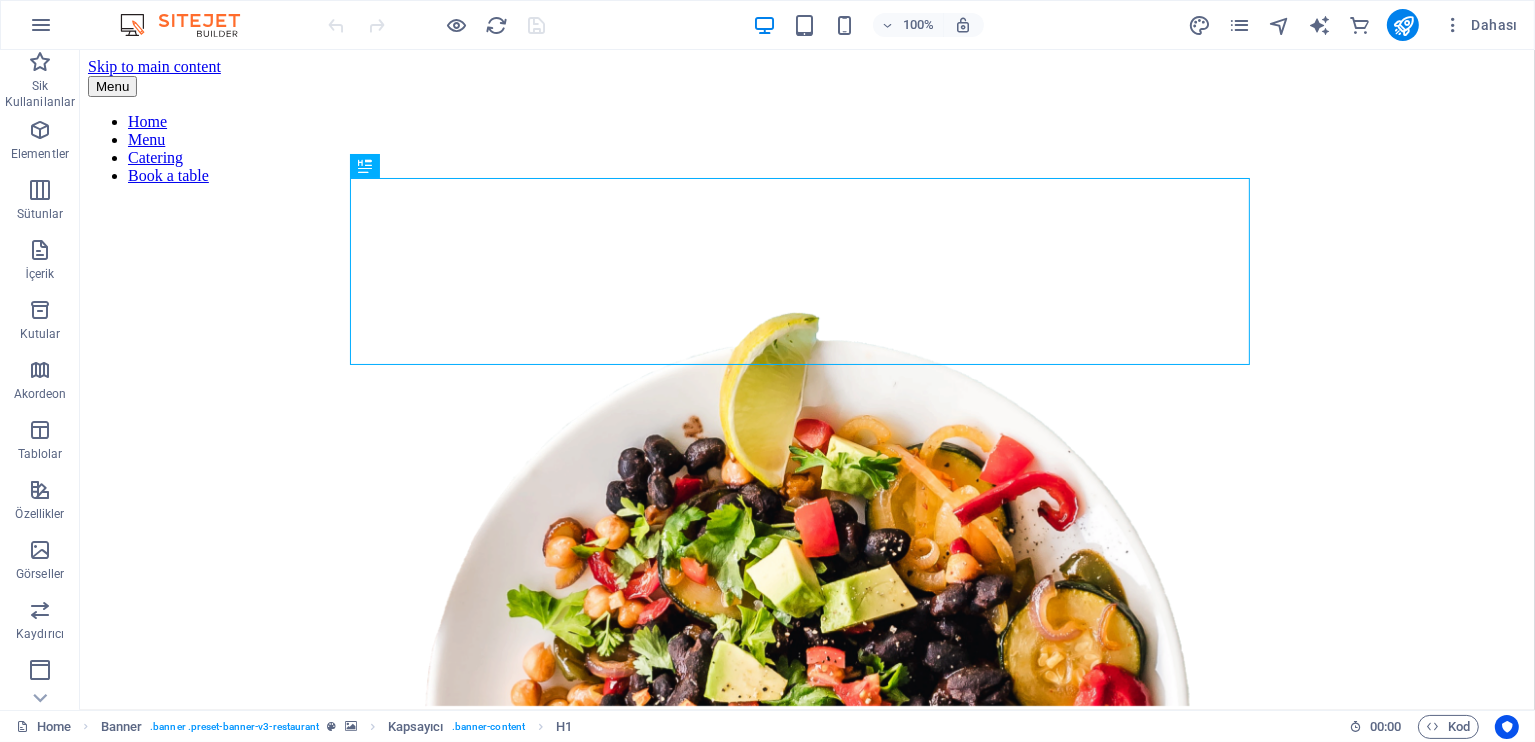 scroll, scrollTop: 0, scrollLeft: 0, axis: both 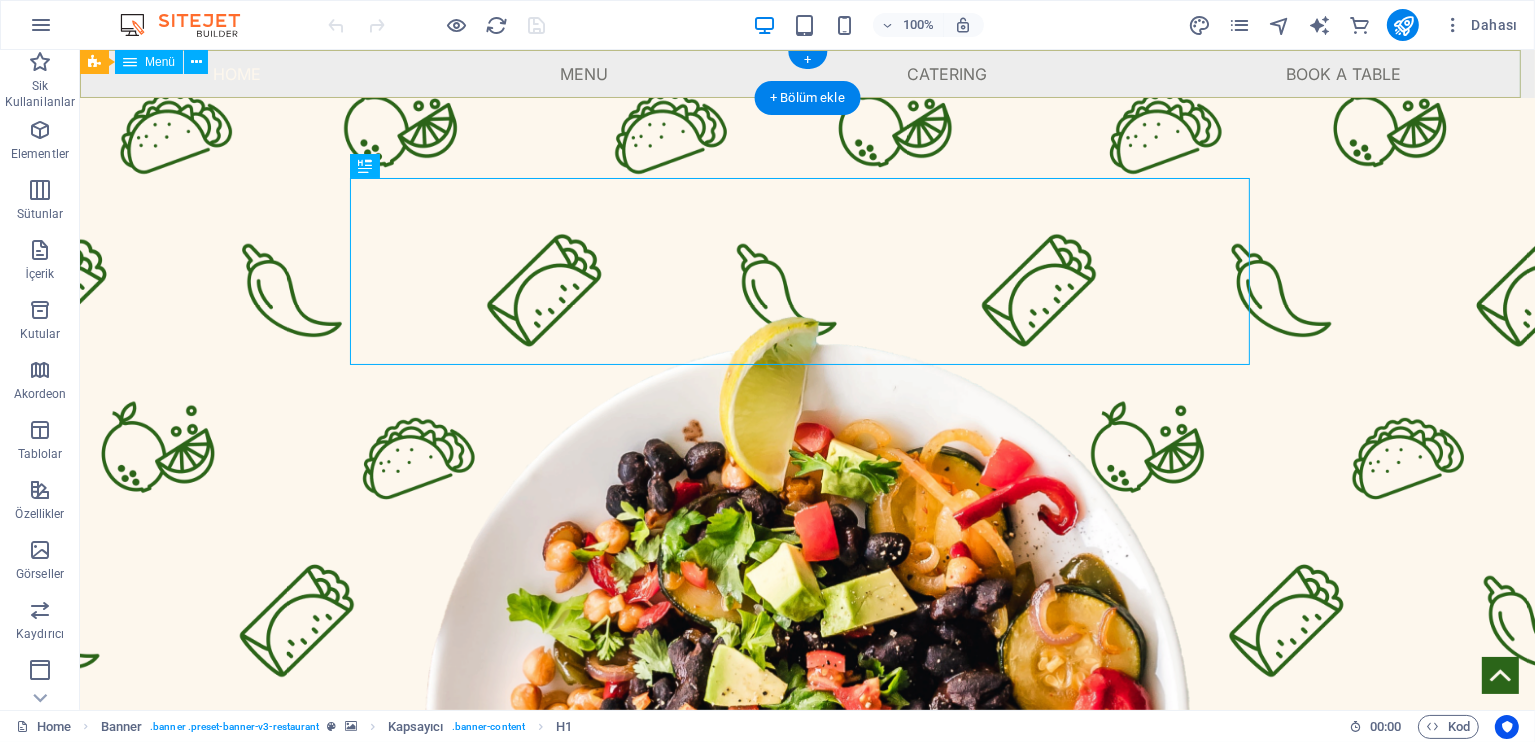 click on "Home Menu Catering Book a table" at bounding box center (806, 74) 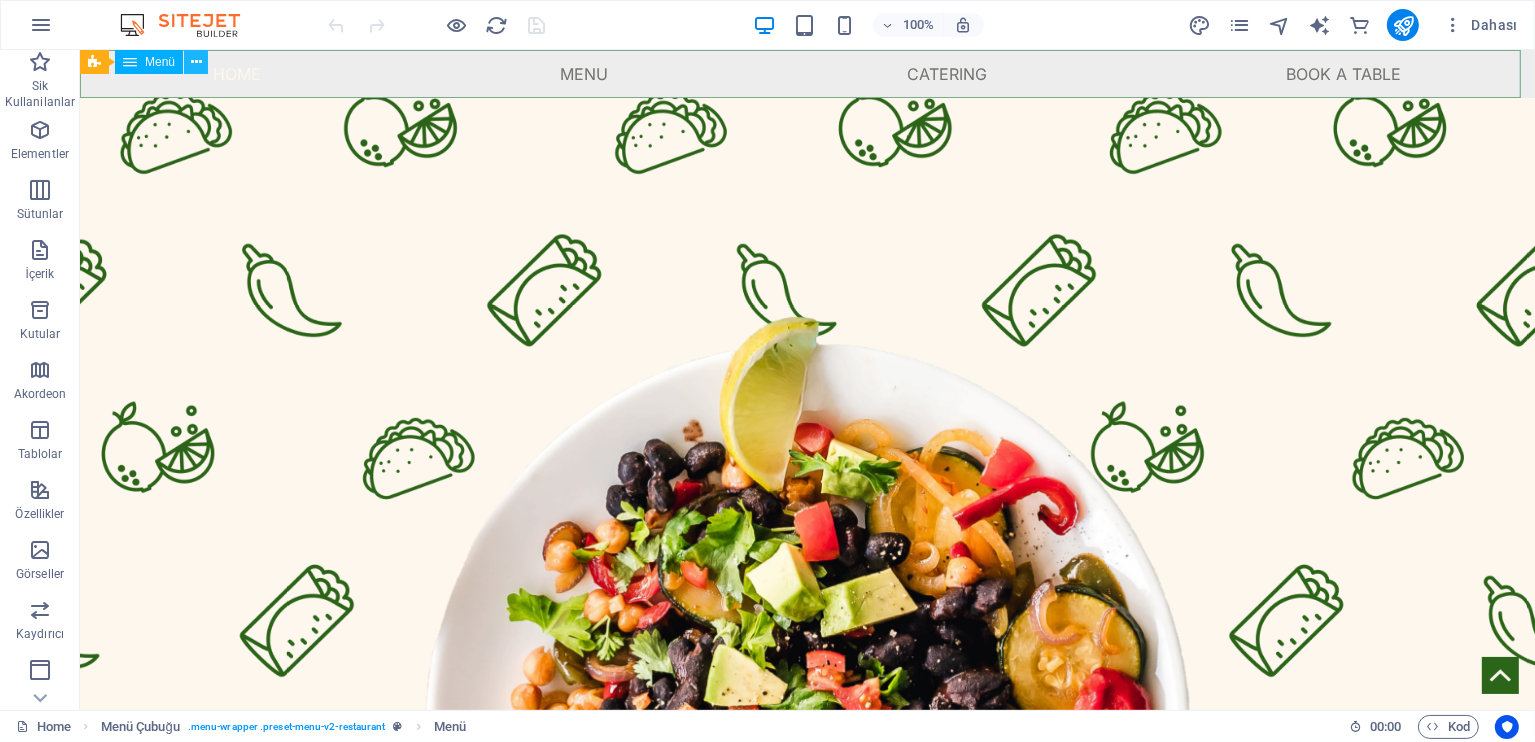 click at bounding box center (196, 62) 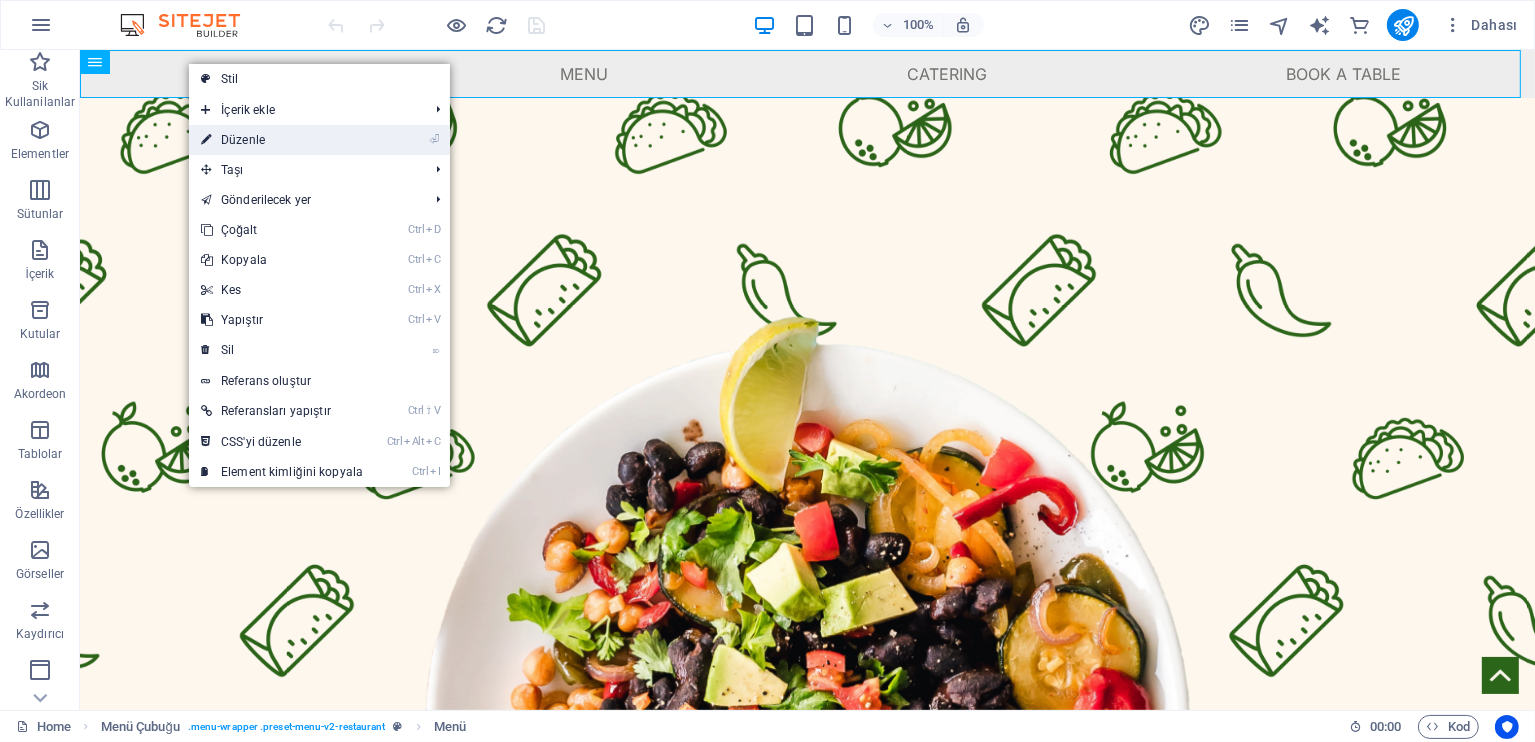 click on "⏎  Düzenle" at bounding box center [282, 140] 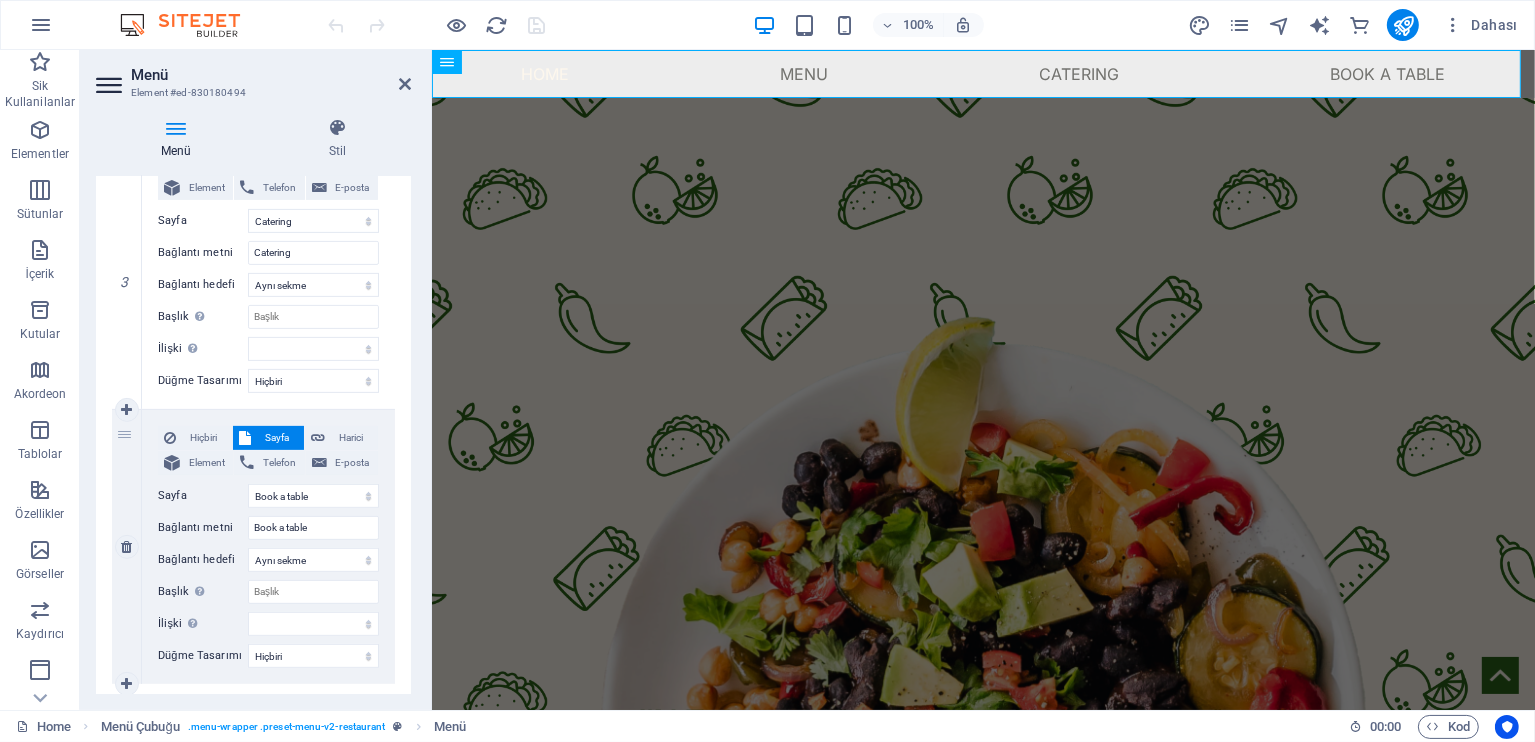 scroll, scrollTop: 825, scrollLeft: 0, axis: vertical 